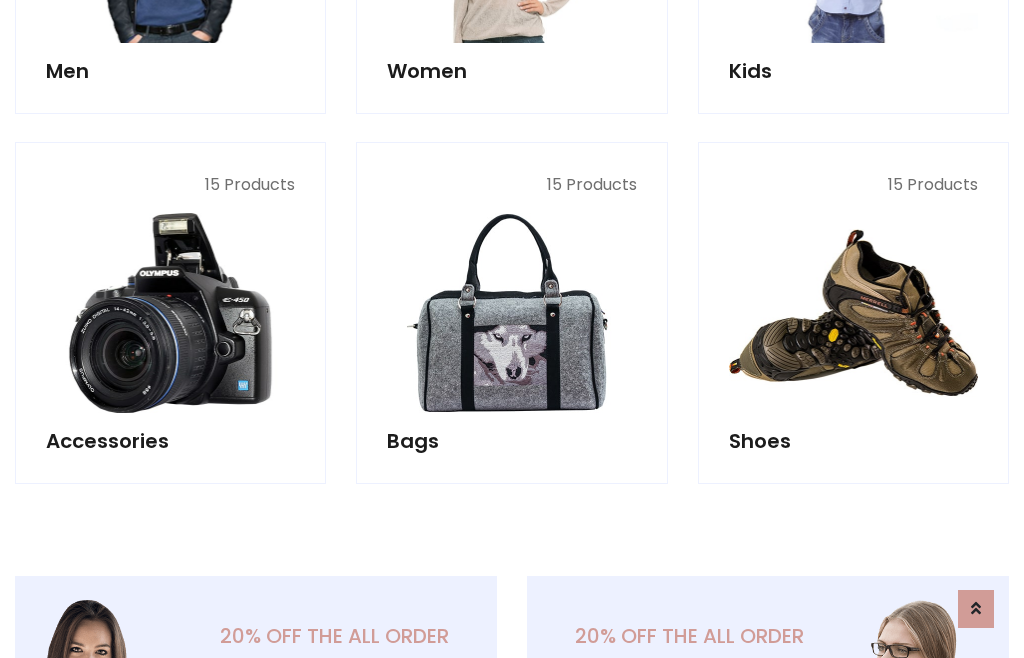scroll, scrollTop: 853, scrollLeft: 0, axis: vertical 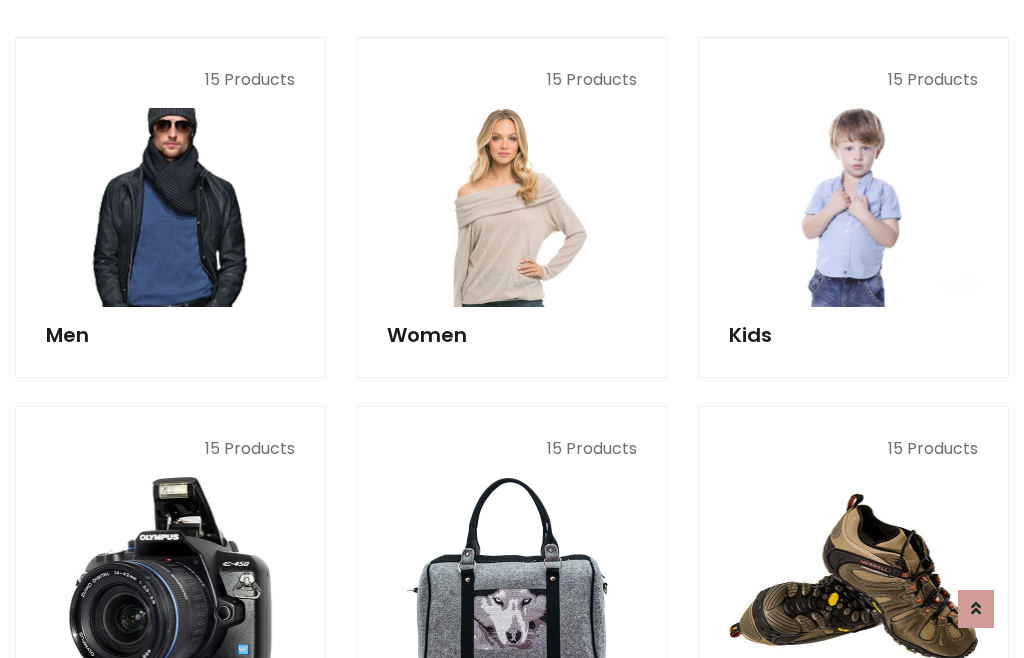 click at bounding box center (170, 207) 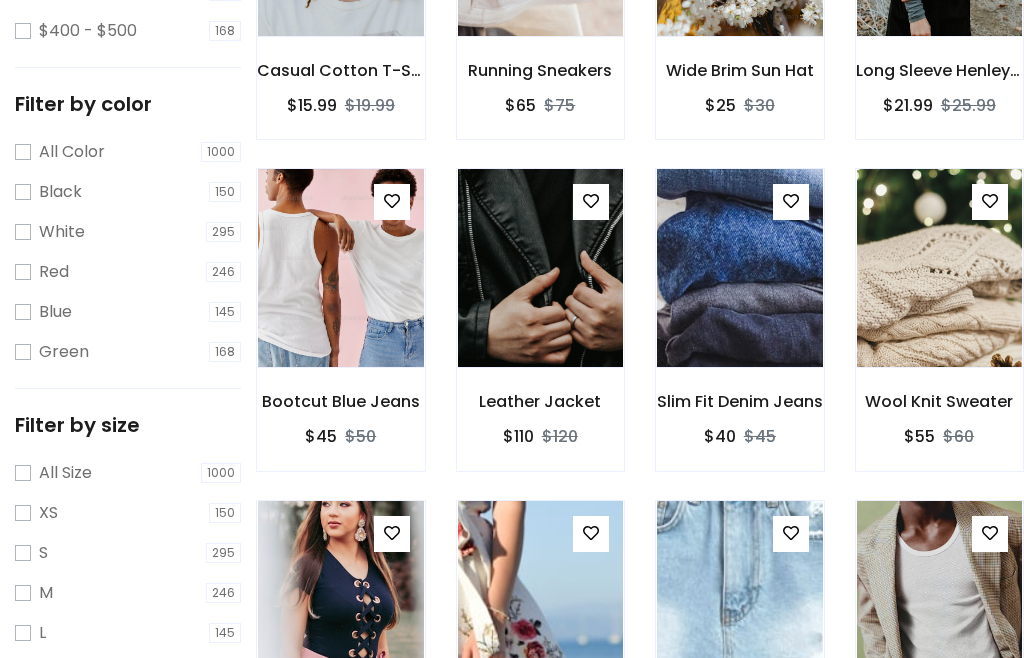 scroll, scrollTop: 807, scrollLeft: 0, axis: vertical 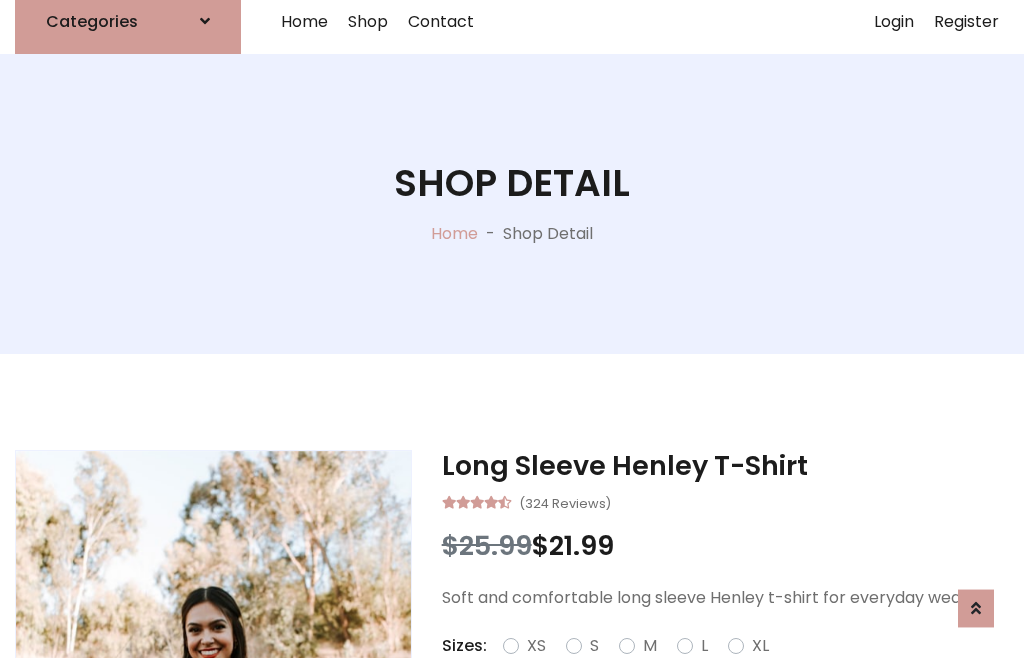 click on "Red" at bounding box center [732, 670] 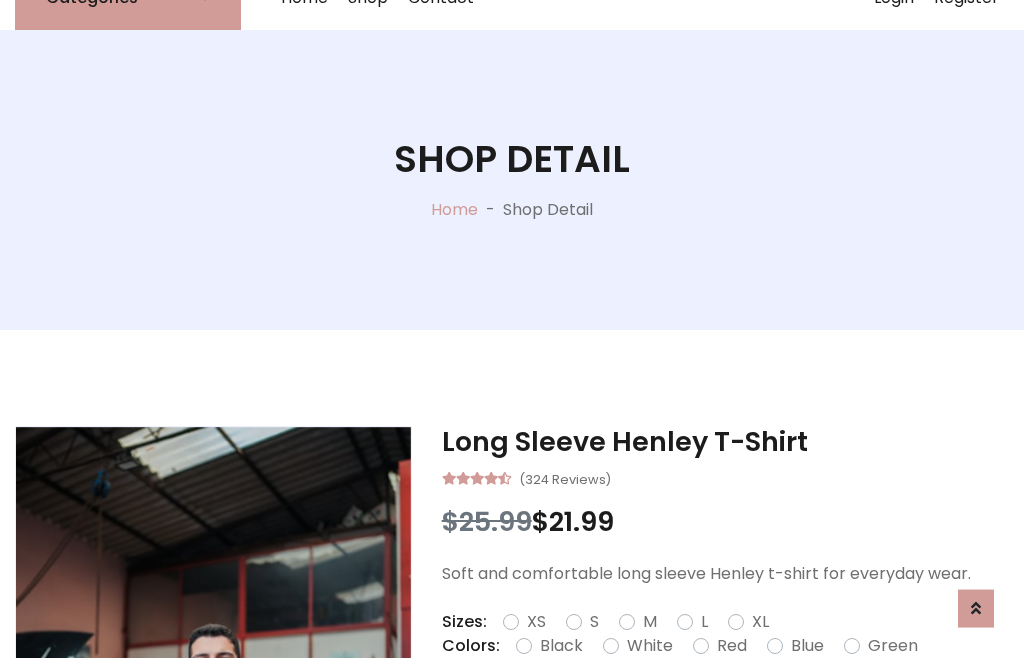 click on "Add To Cart" at bounding box center (663, 709) 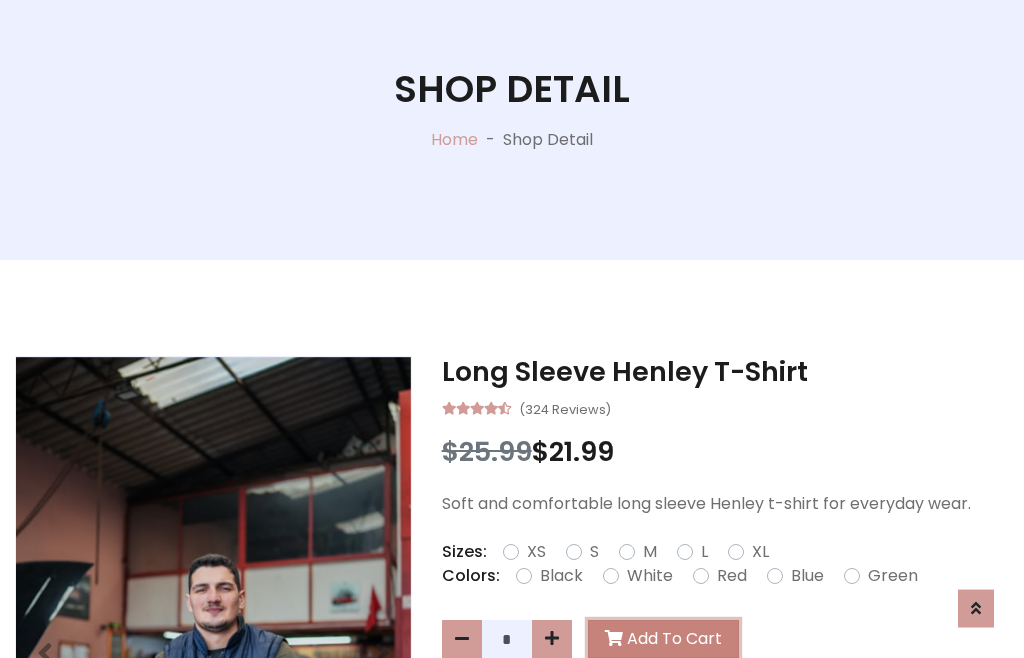 scroll, scrollTop: 0, scrollLeft: 0, axis: both 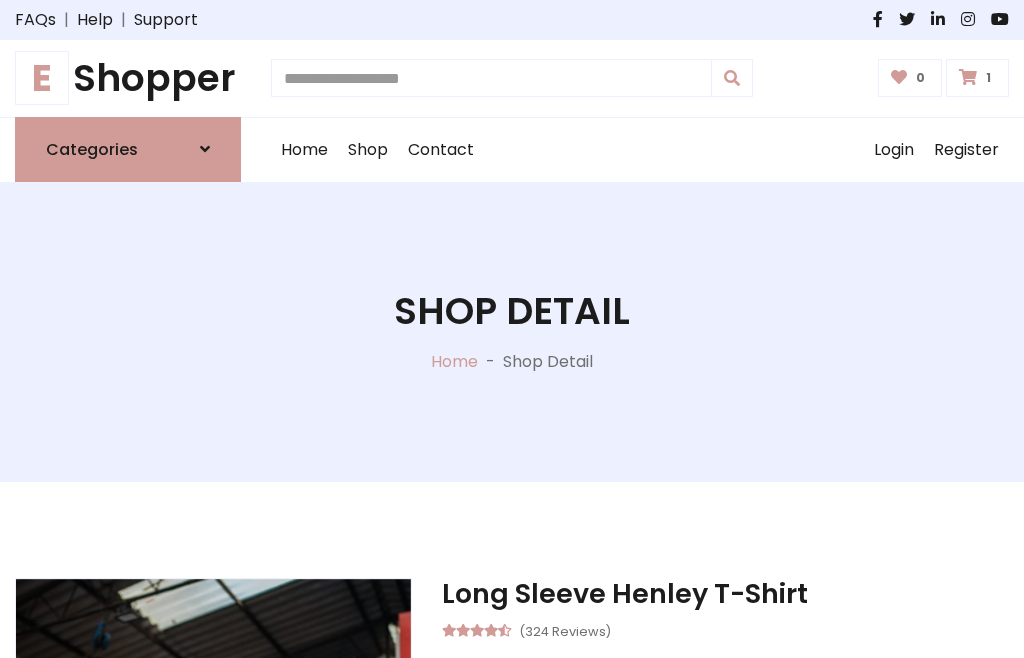 click at bounding box center (968, 77) 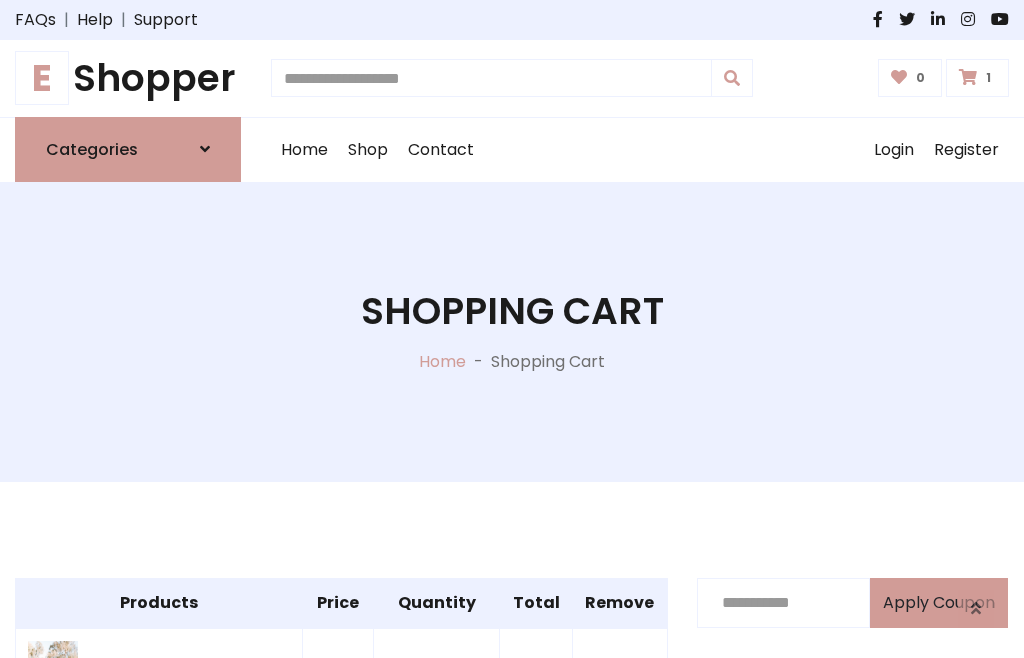 scroll, scrollTop: 474, scrollLeft: 0, axis: vertical 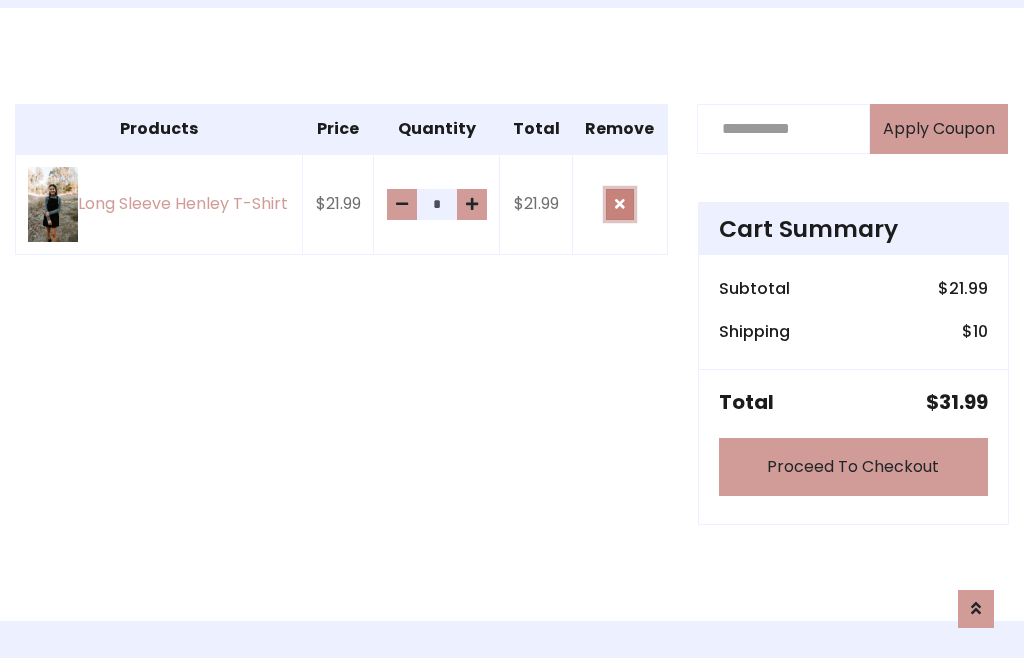 click at bounding box center (620, 204) 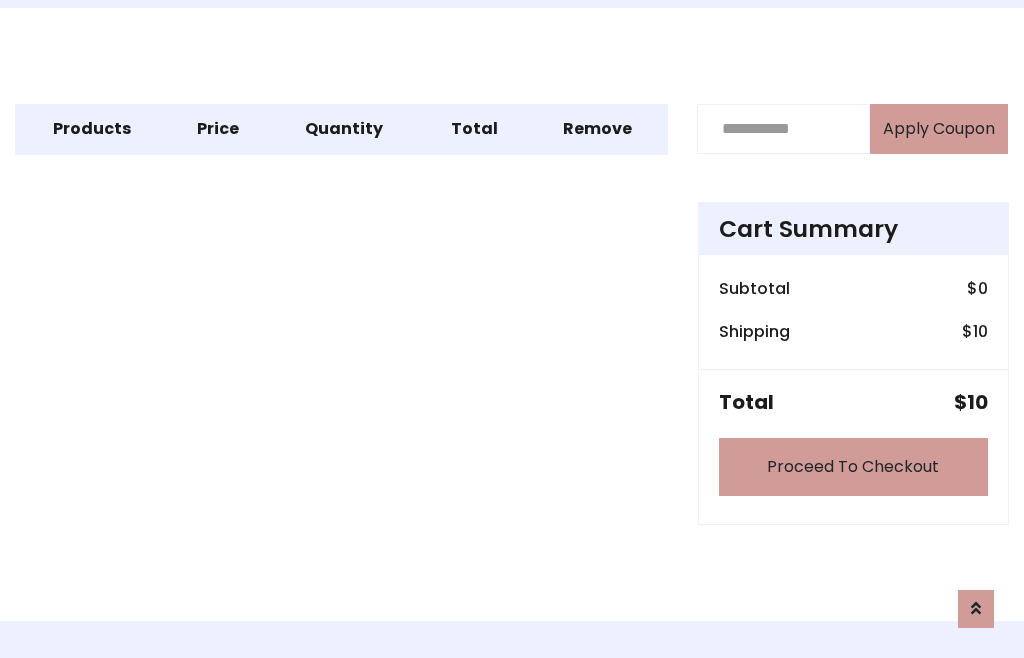 scroll, scrollTop: 247, scrollLeft: 0, axis: vertical 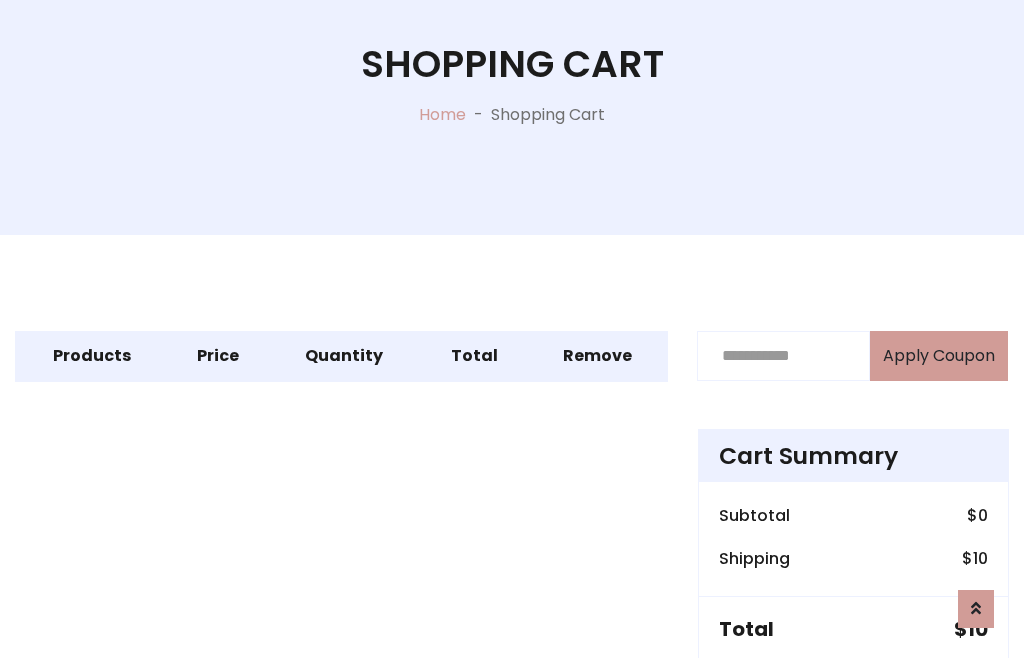 click on "Proceed To Checkout" at bounding box center [853, 694] 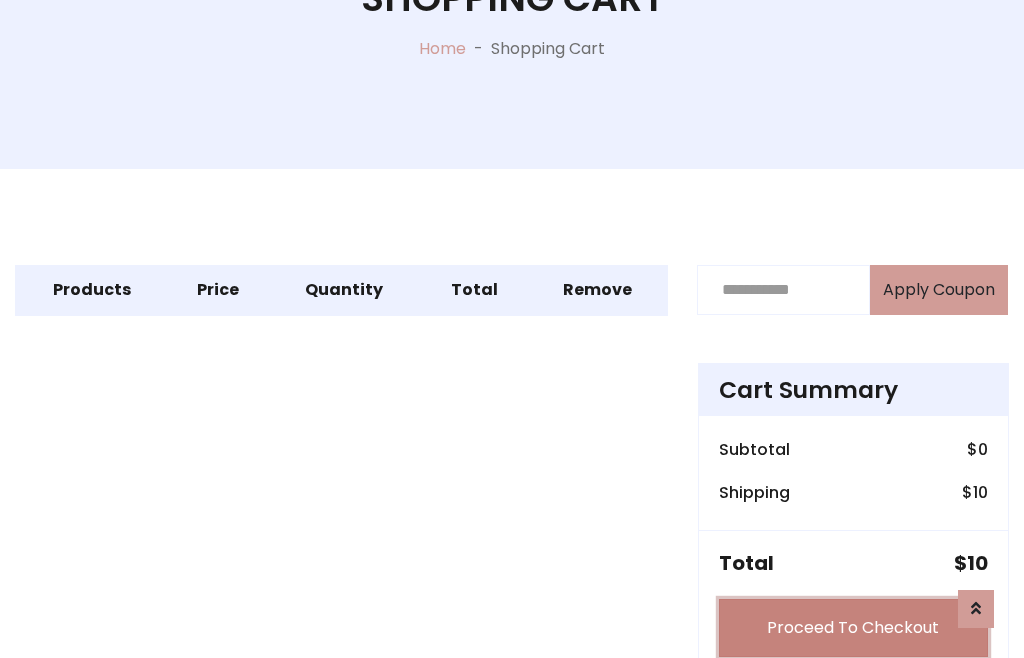 scroll, scrollTop: 312, scrollLeft: 0, axis: vertical 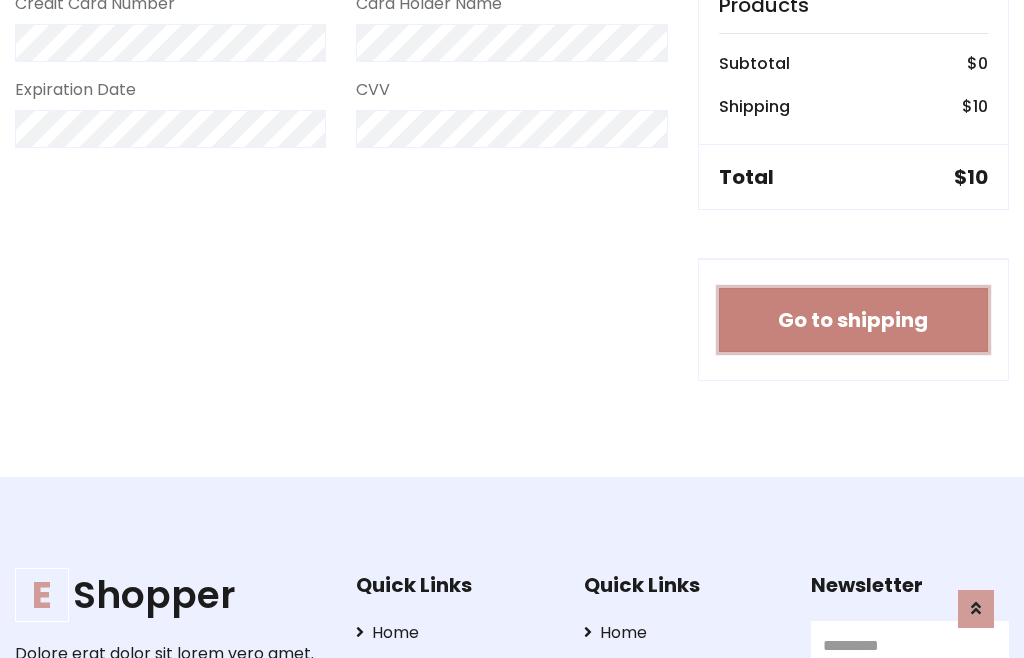 click on "Go to shipping" at bounding box center (853, 320) 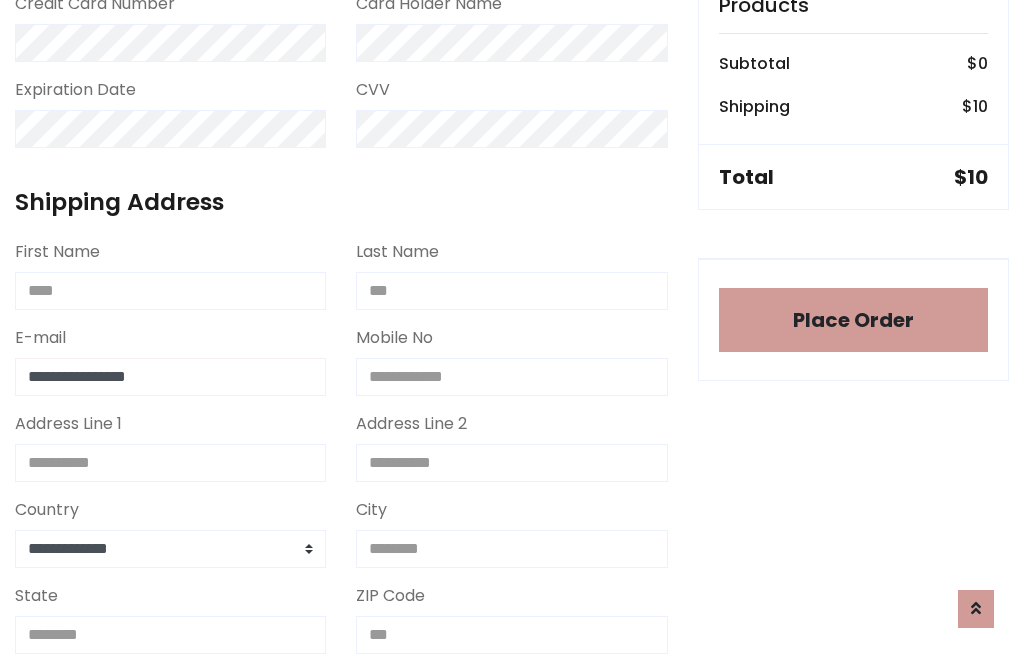 type on "**********" 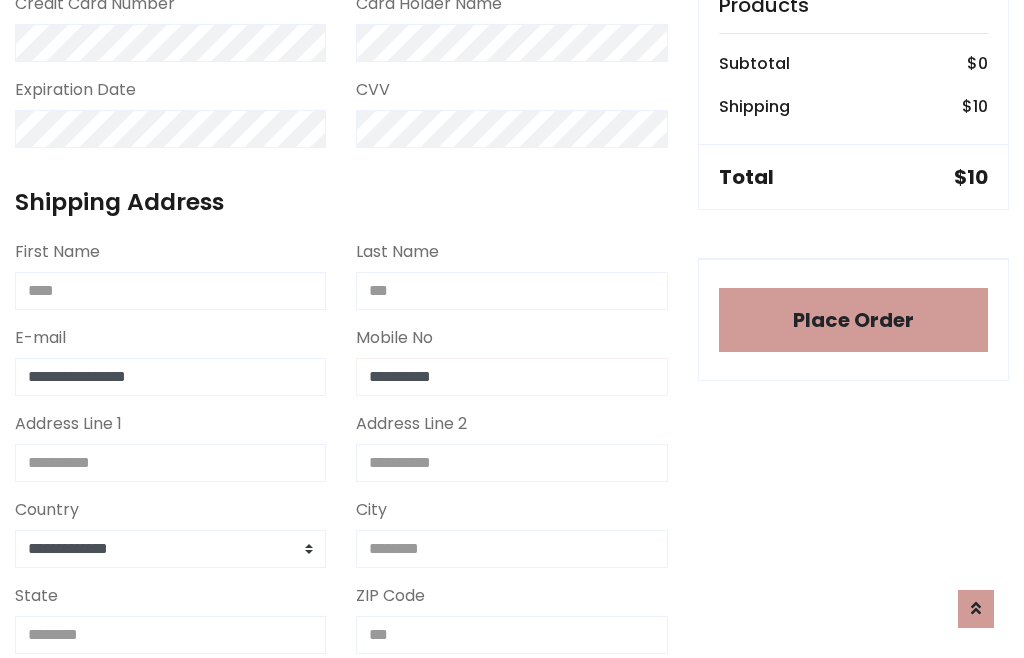 type on "**********" 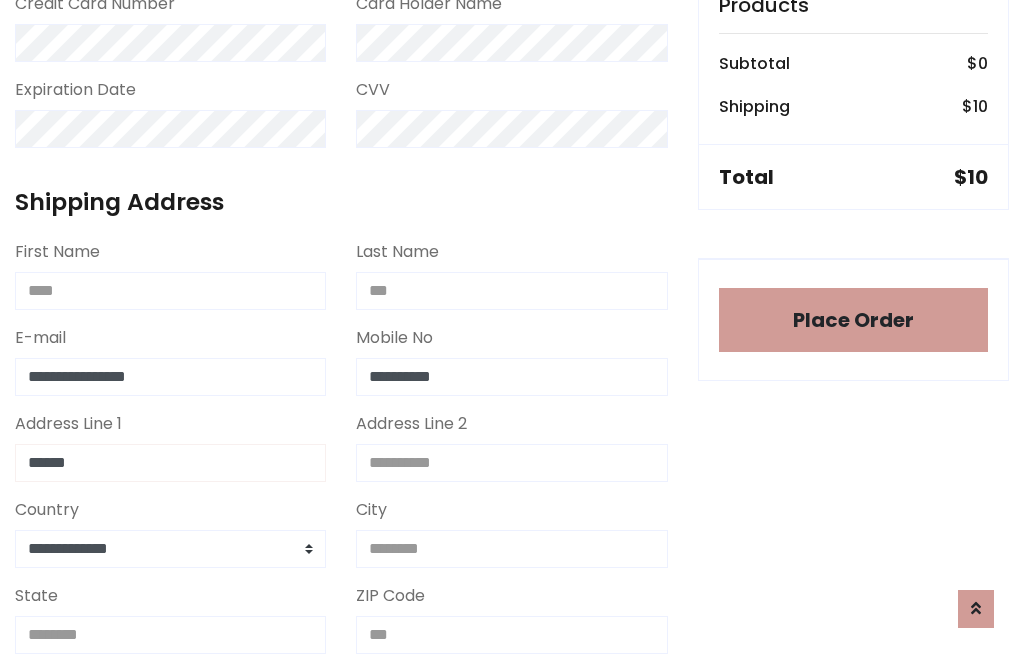 type on "******" 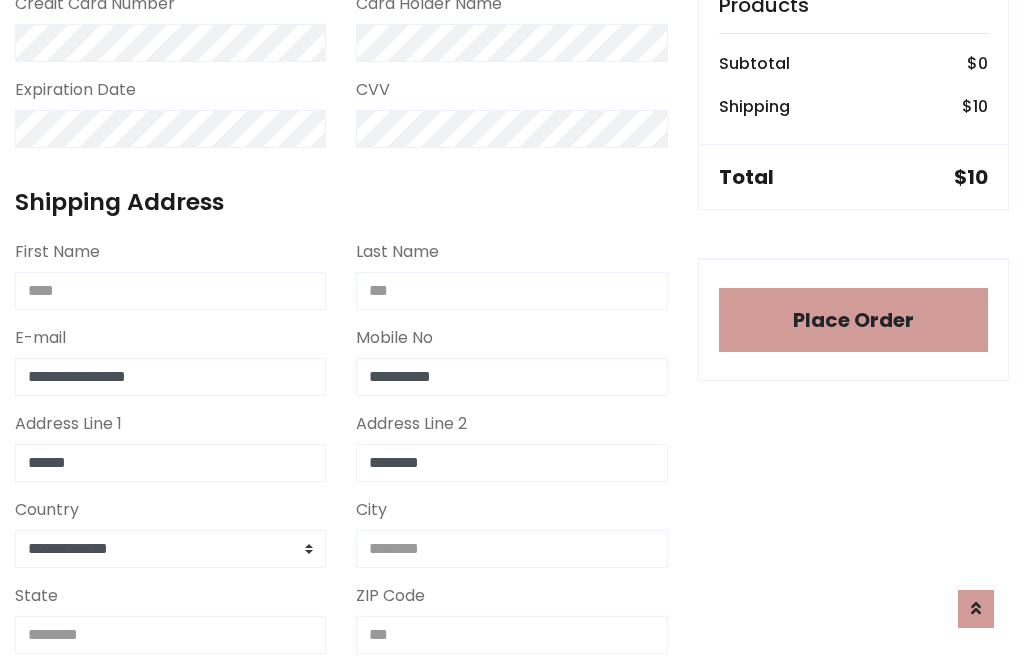 type on "********" 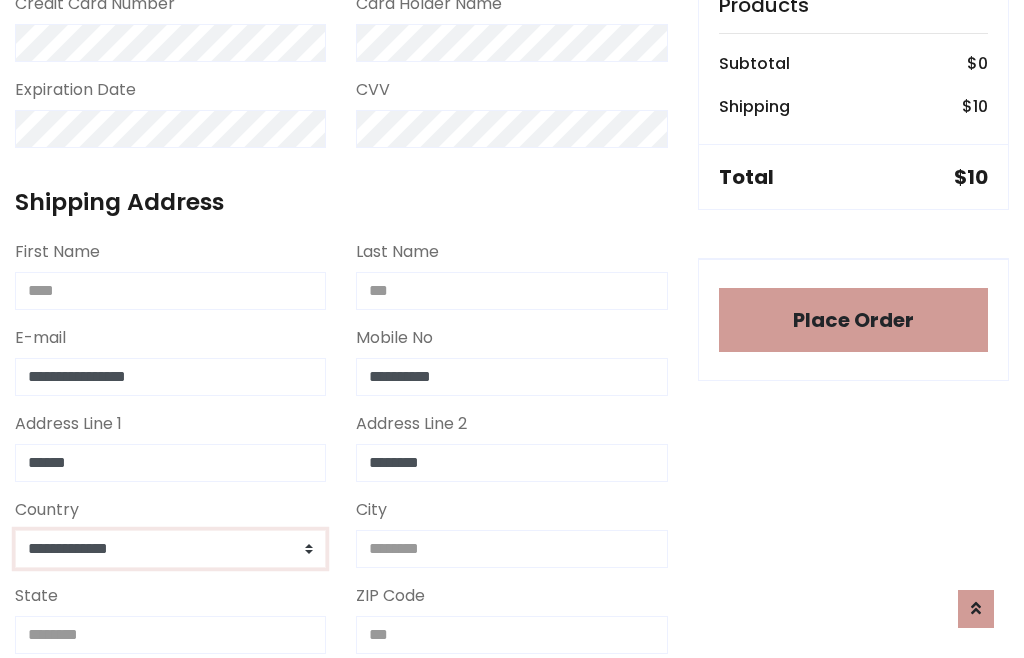 select on "*******" 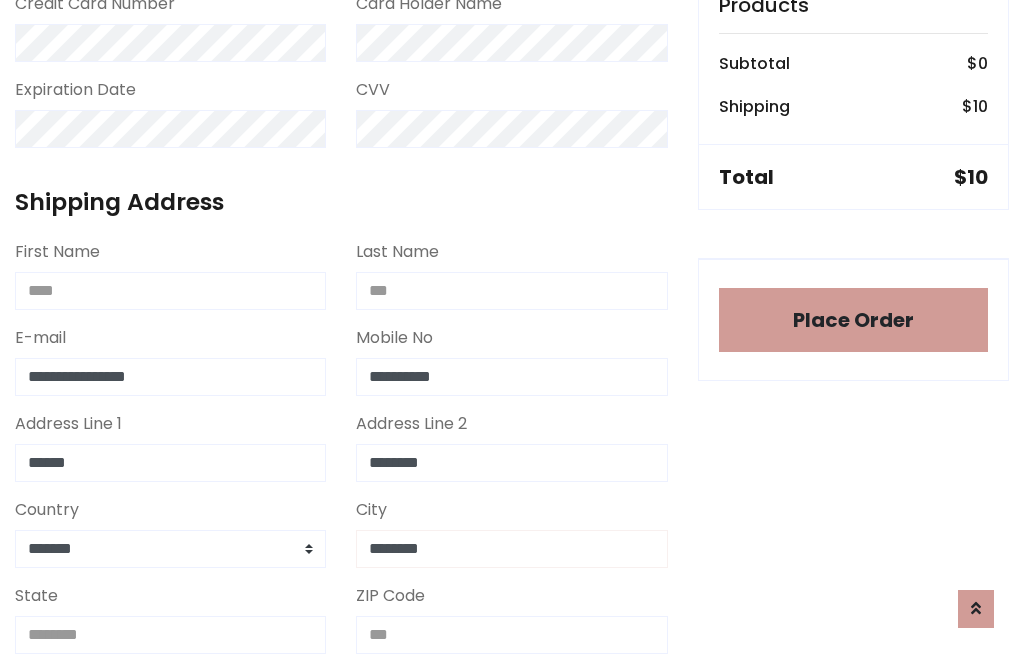 type on "********" 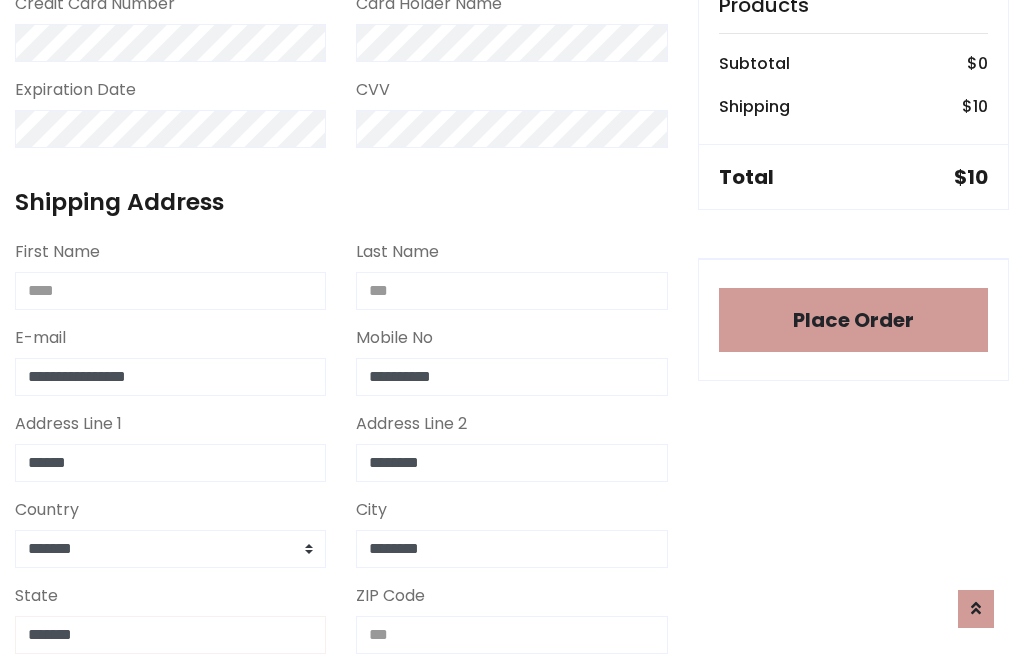 type on "*******" 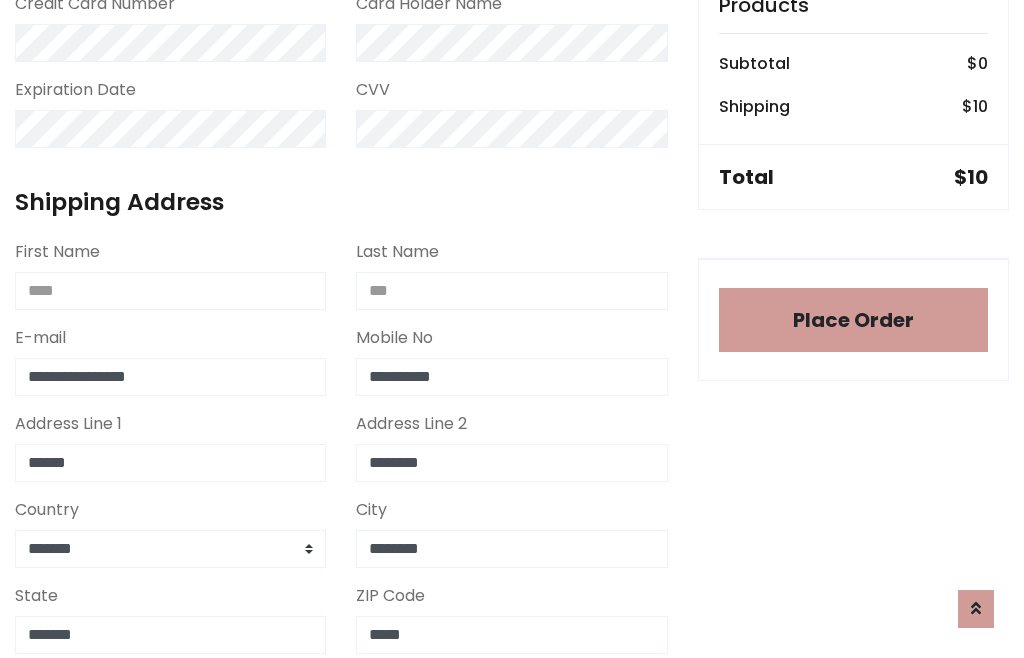 scroll, scrollTop: 403, scrollLeft: 0, axis: vertical 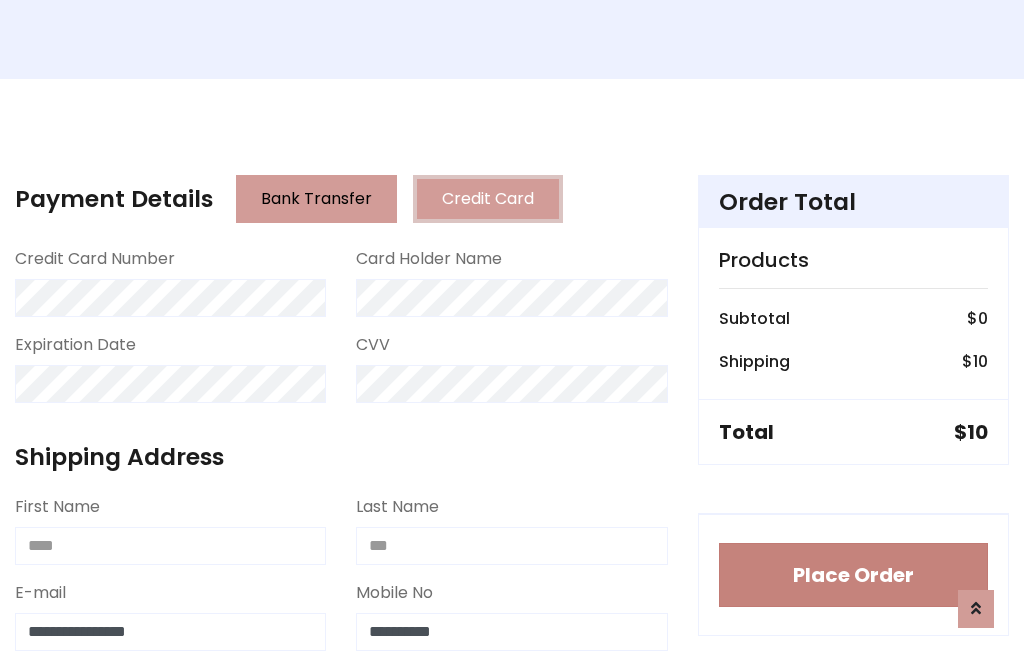 type on "*****" 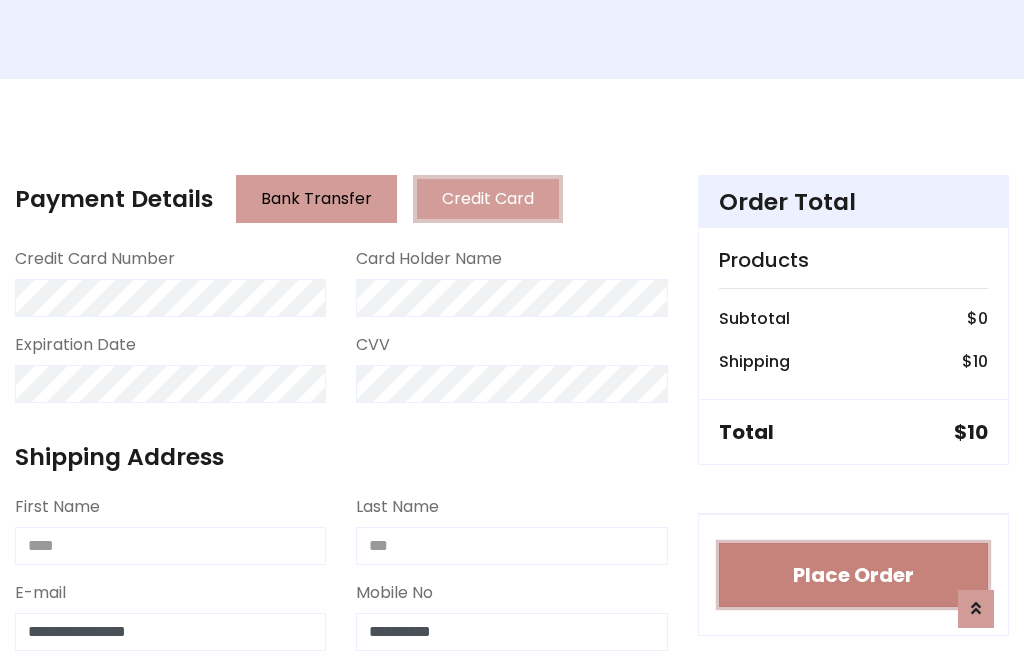 click on "Place Order" at bounding box center [853, 575] 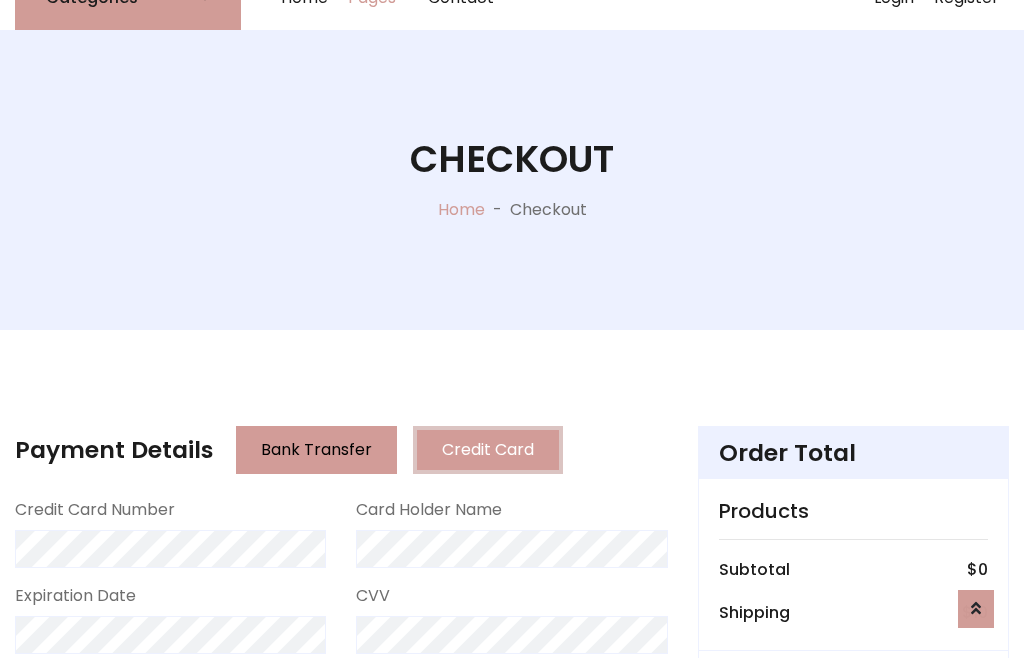 scroll, scrollTop: 0, scrollLeft: 0, axis: both 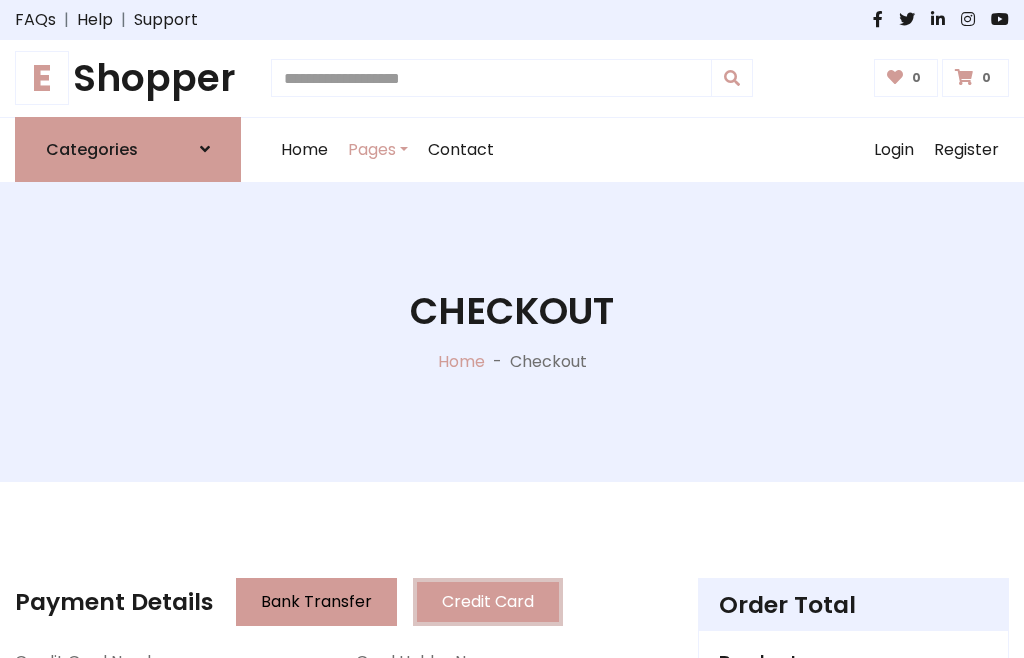 click on "E Shopper" at bounding box center [128, 78] 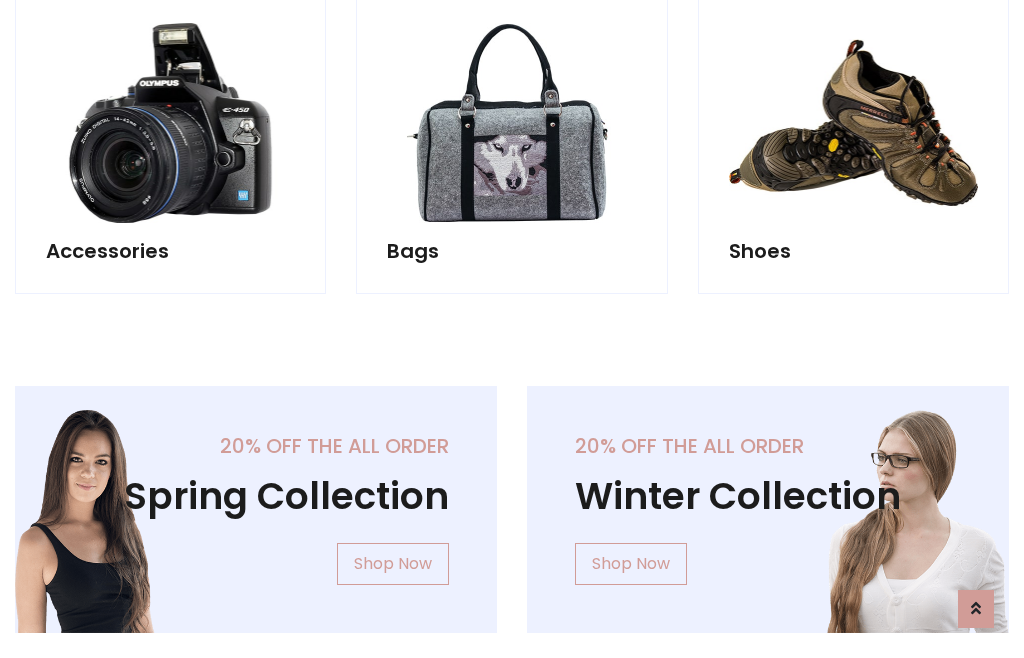 scroll, scrollTop: 770, scrollLeft: 0, axis: vertical 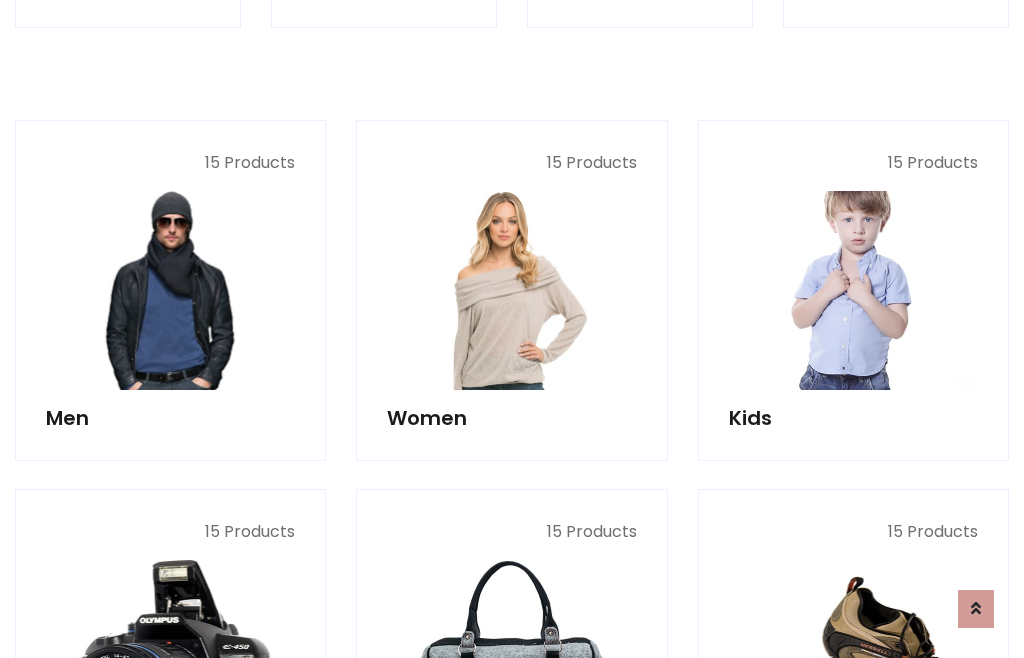 click at bounding box center (853, 290) 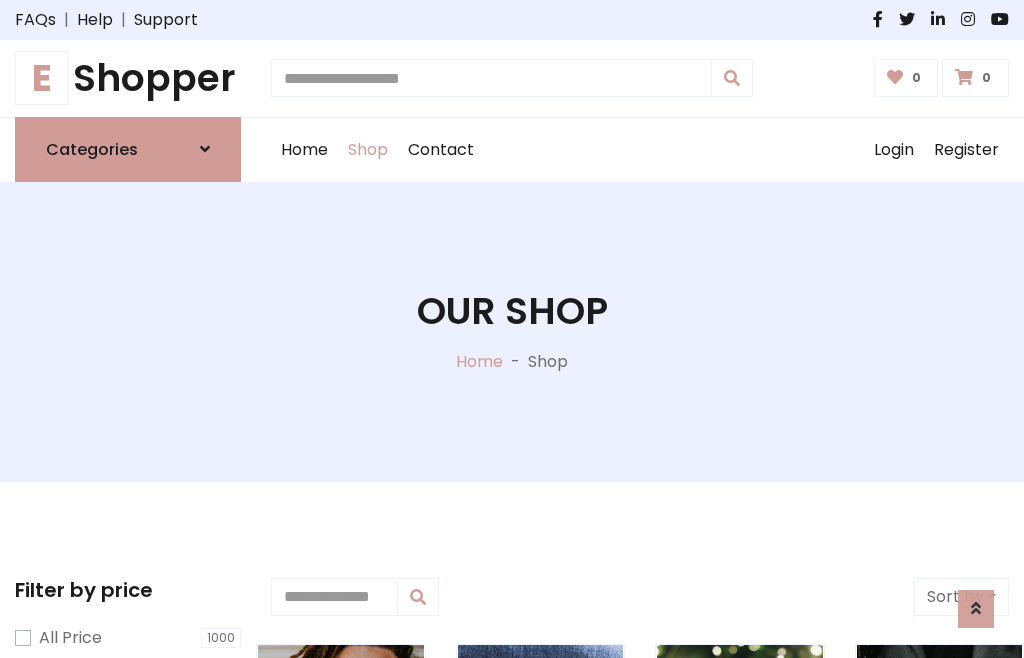 scroll, scrollTop: 549, scrollLeft: 0, axis: vertical 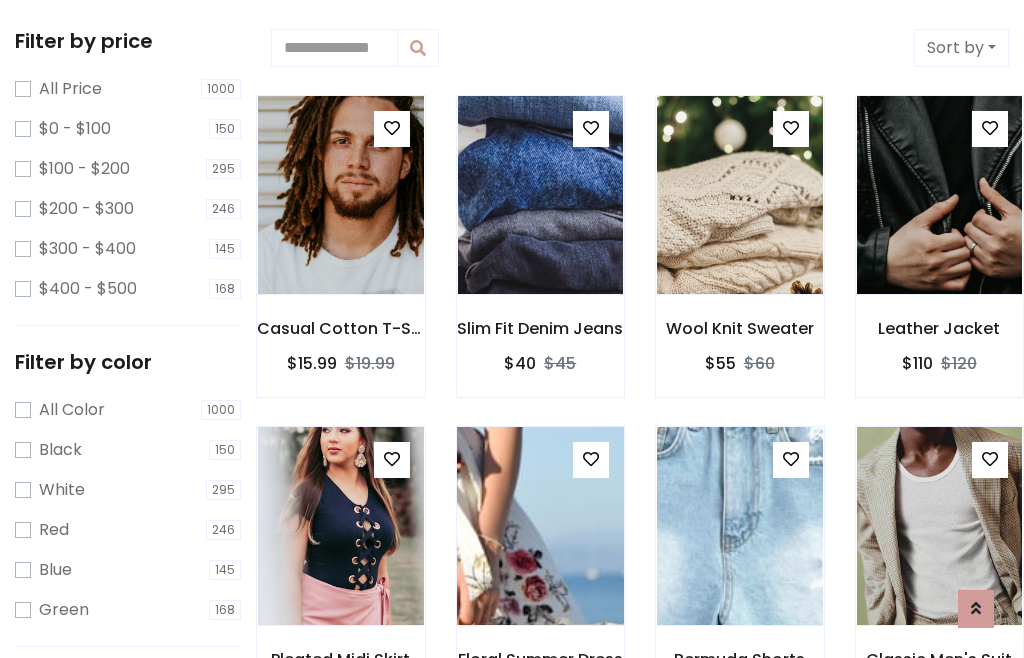 click at bounding box center [591, 459] 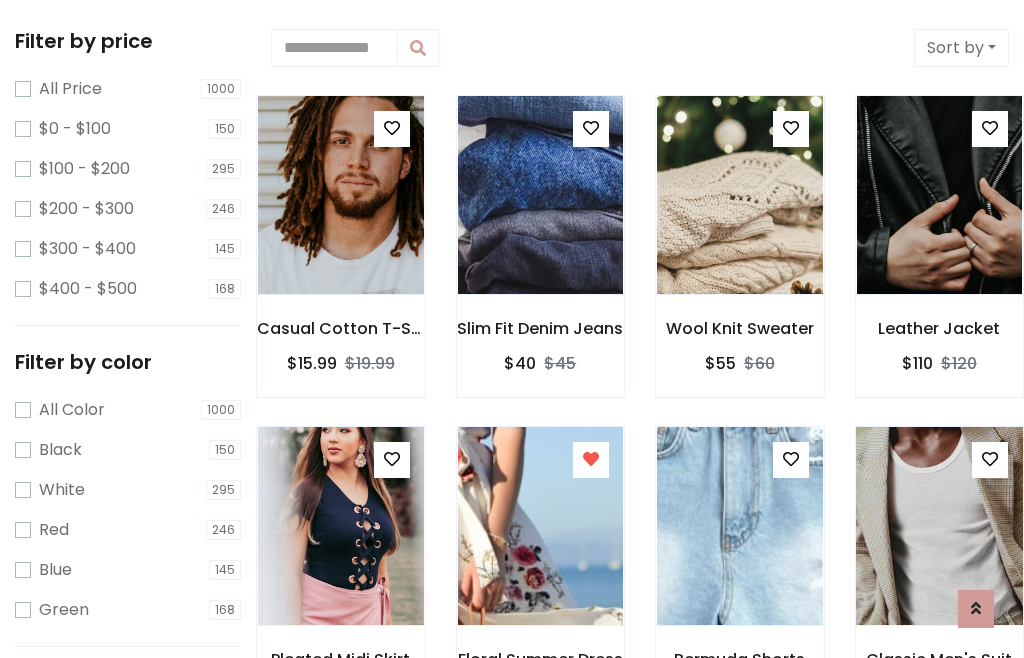 click at bounding box center [939, 526] 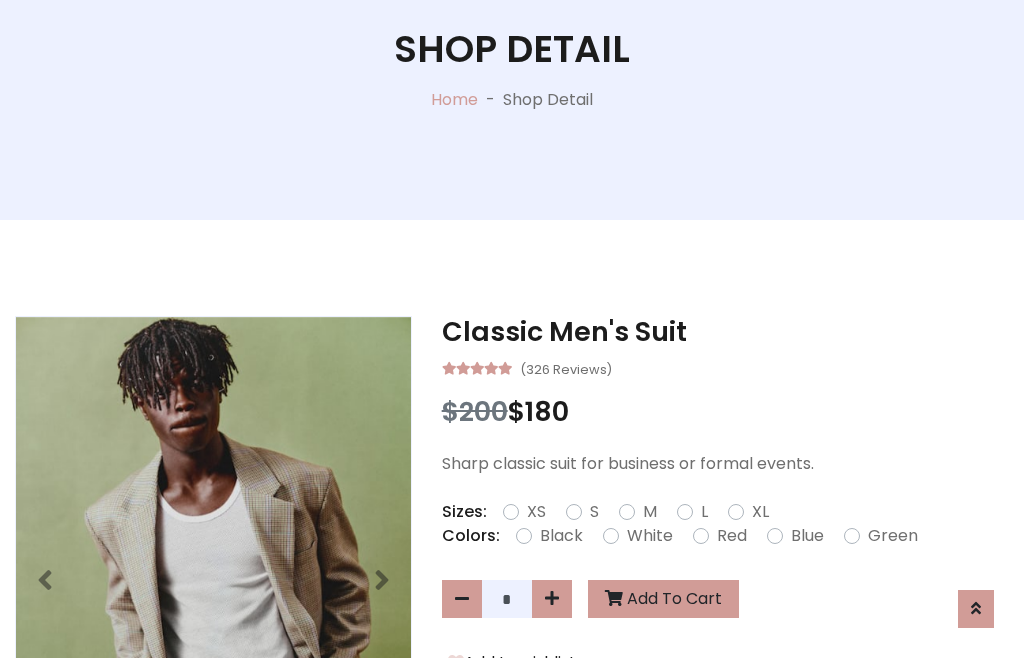 scroll, scrollTop: 262, scrollLeft: 0, axis: vertical 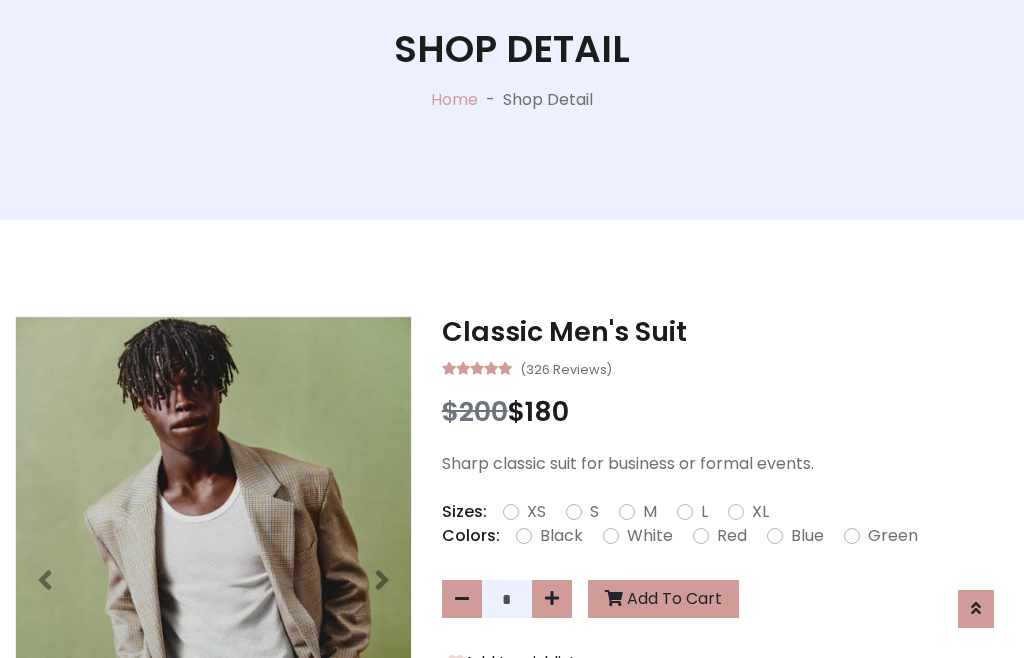 click on "Black" at bounding box center (561, 536) 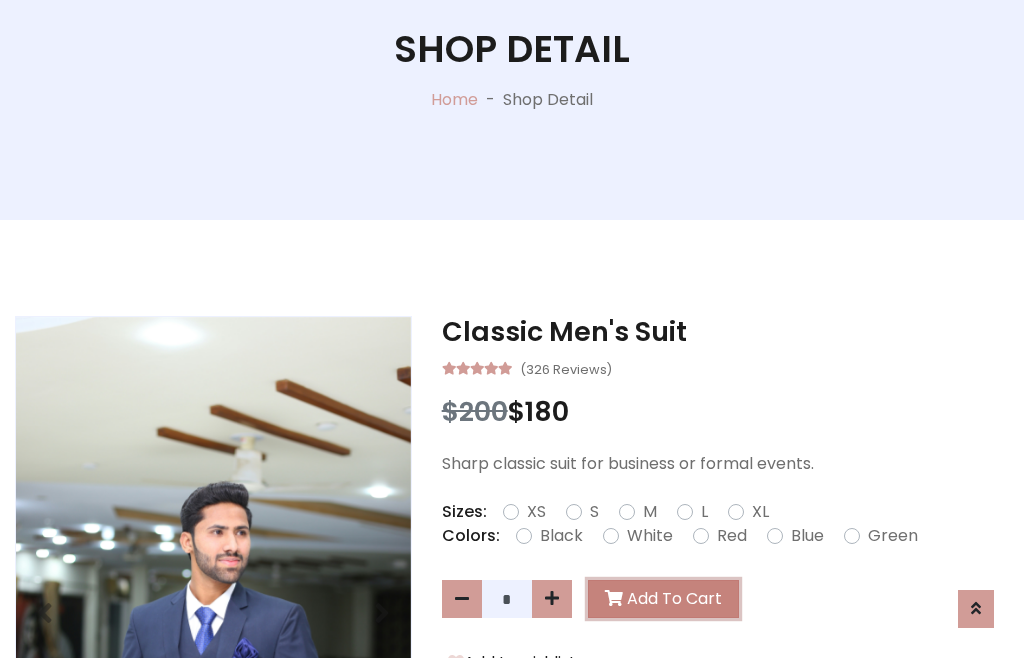 click on "Add To Cart" at bounding box center [663, 599] 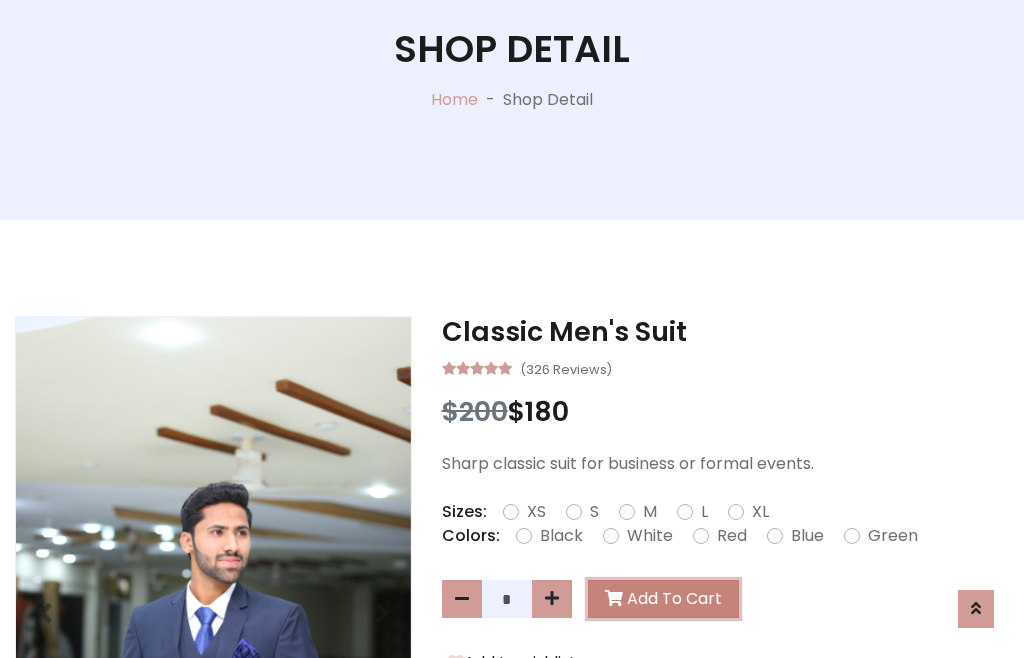 scroll, scrollTop: 0, scrollLeft: 0, axis: both 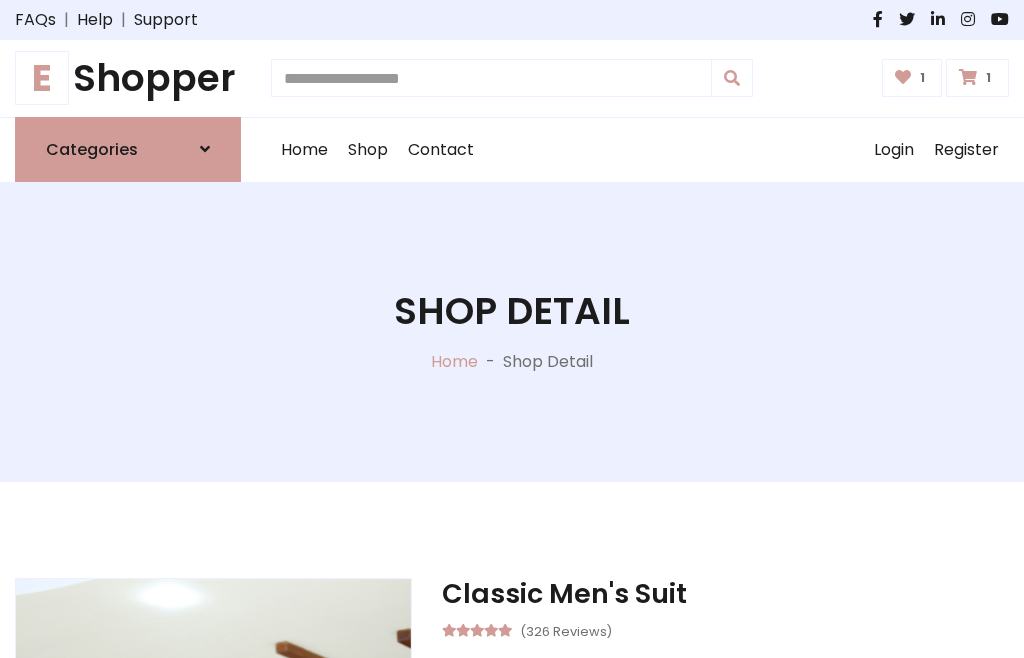 click at bounding box center [968, 77] 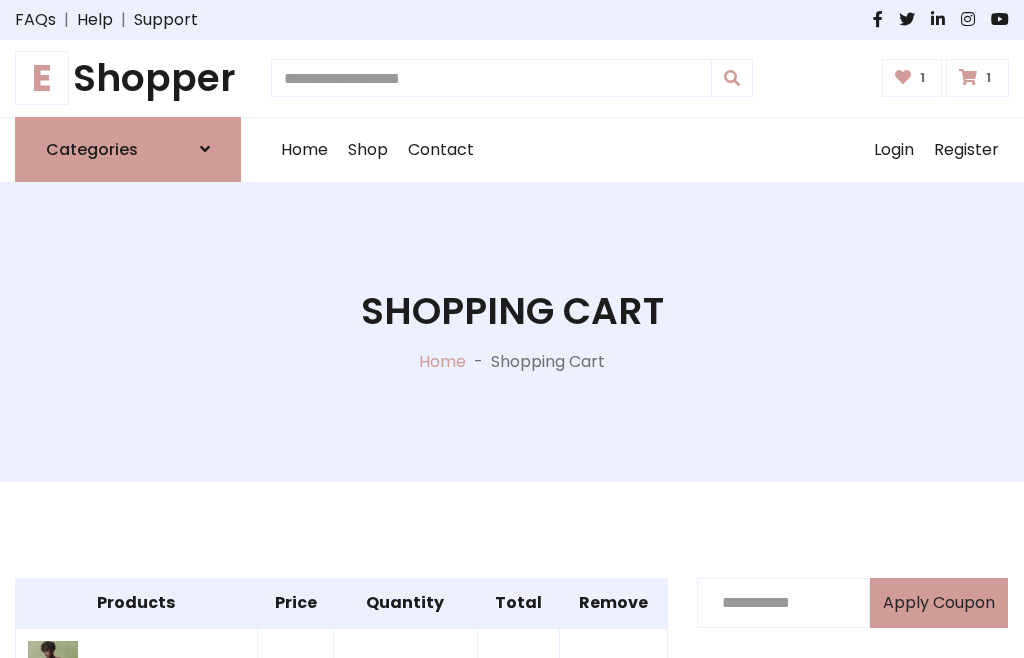 scroll, scrollTop: 570, scrollLeft: 0, axis: vertical 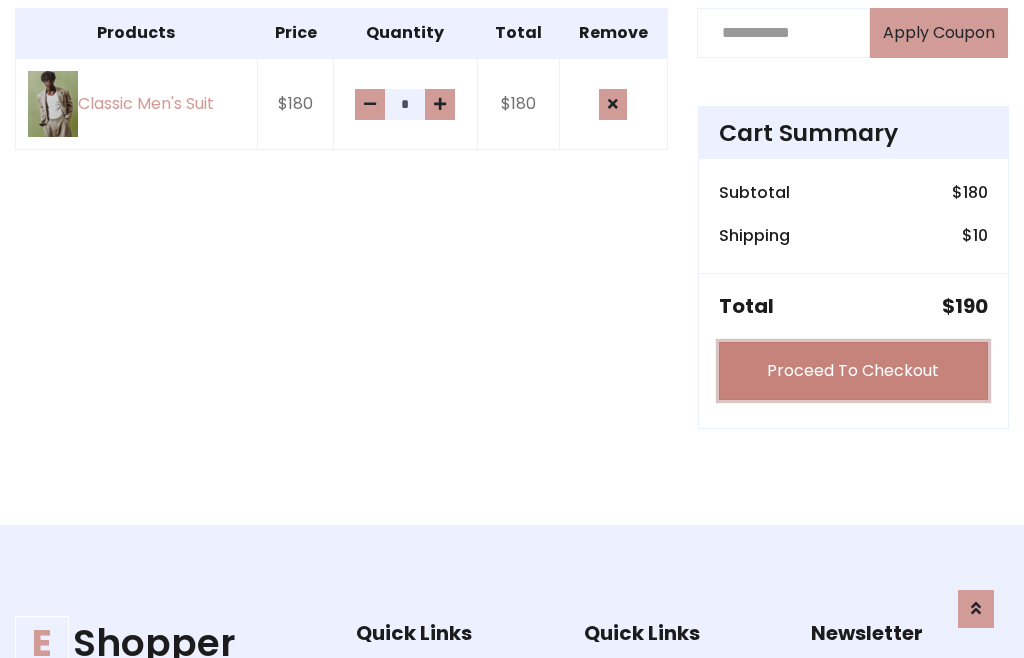 click on "Proceed To Checkout" at bounding box center (853, 371) 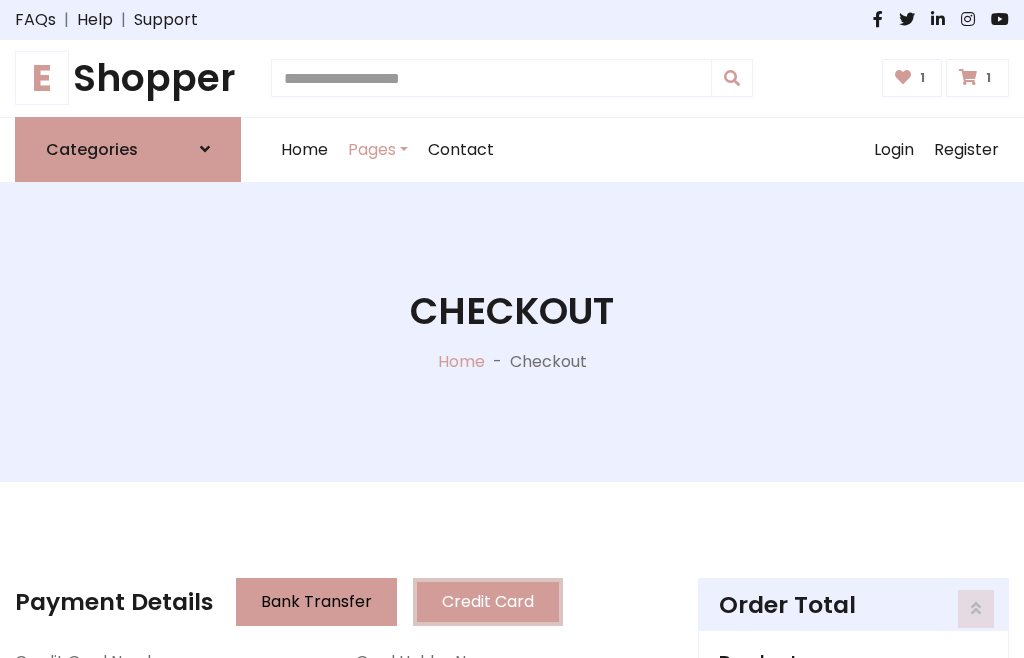scroll, scrollTop: 201, scrollLeft: 0, axis: vertical 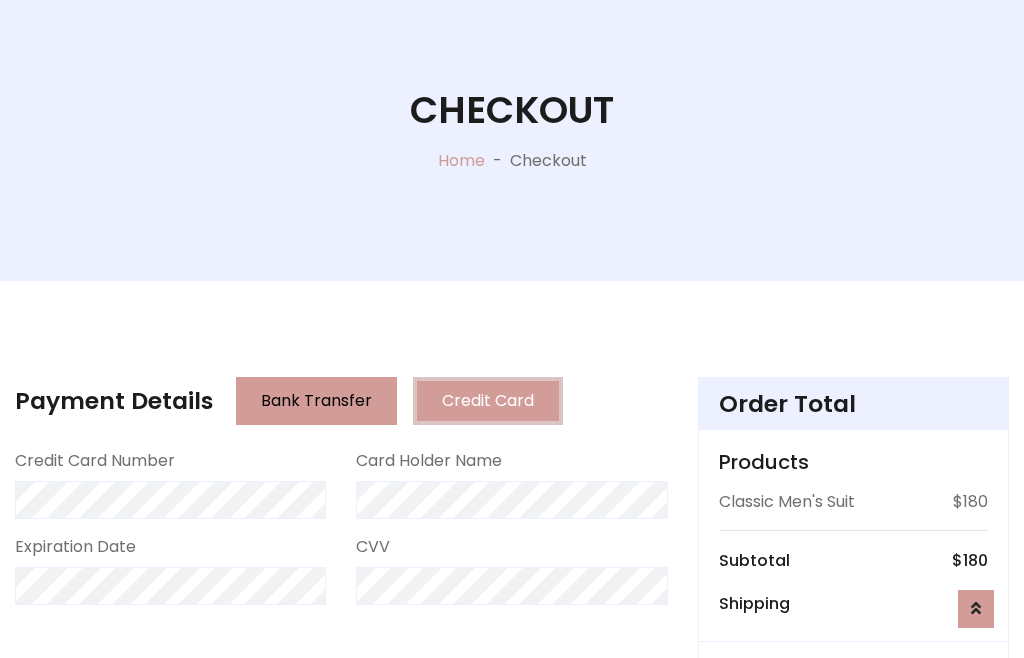 click on "Go to shipping" at bounding box center (853, 817) 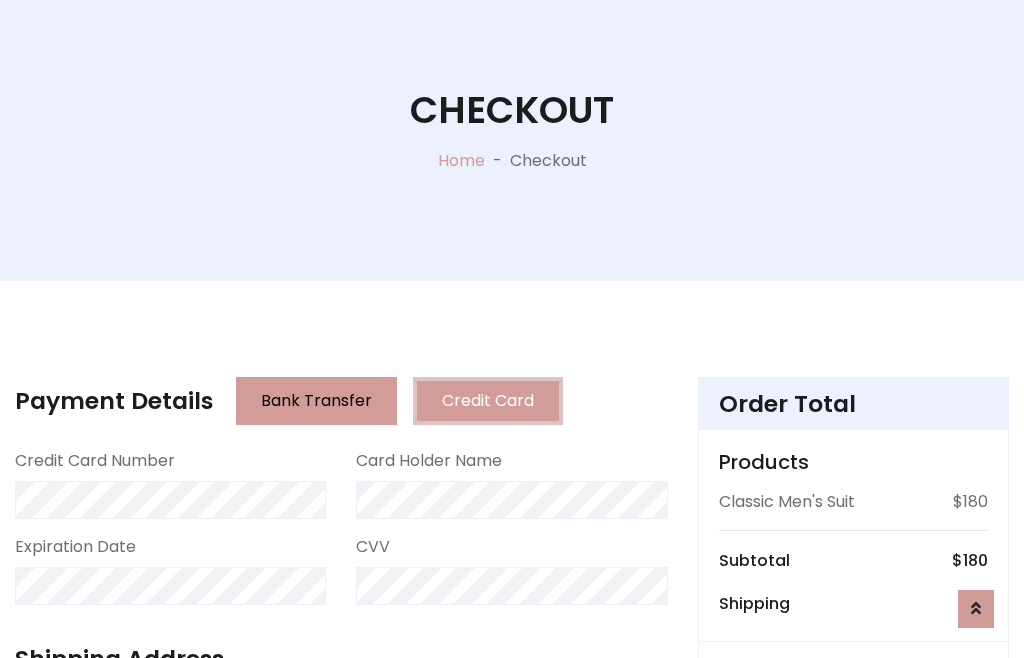 scroll, scrollTop: 392, scrollLeft: 0, axis: vertical 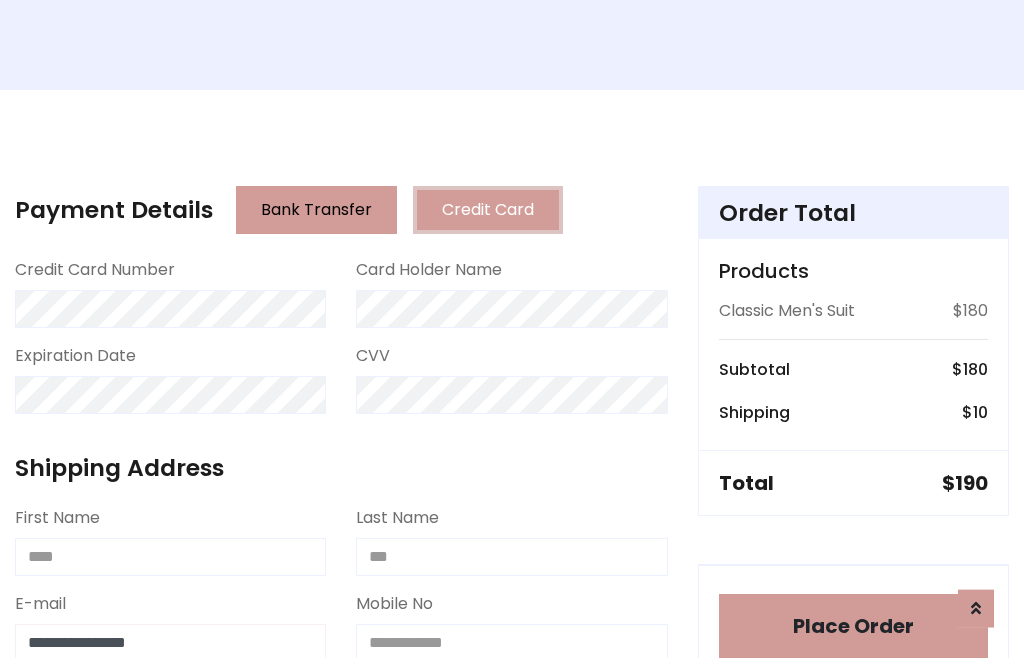 type on "**********" 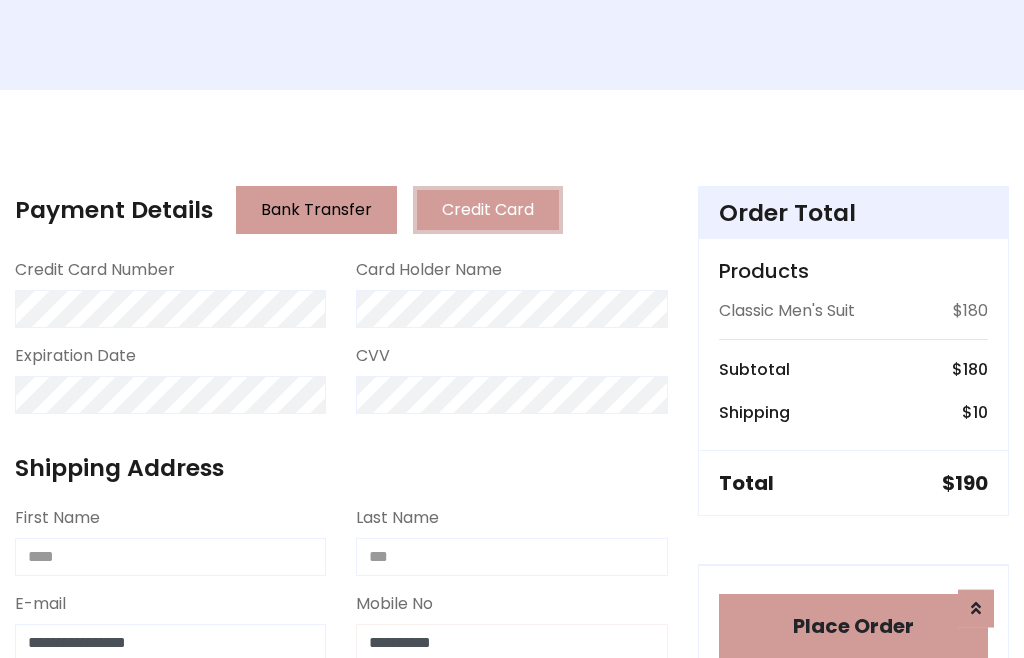 scroll, scrollTop: 573, scrollLeft: 0, axis: vertical 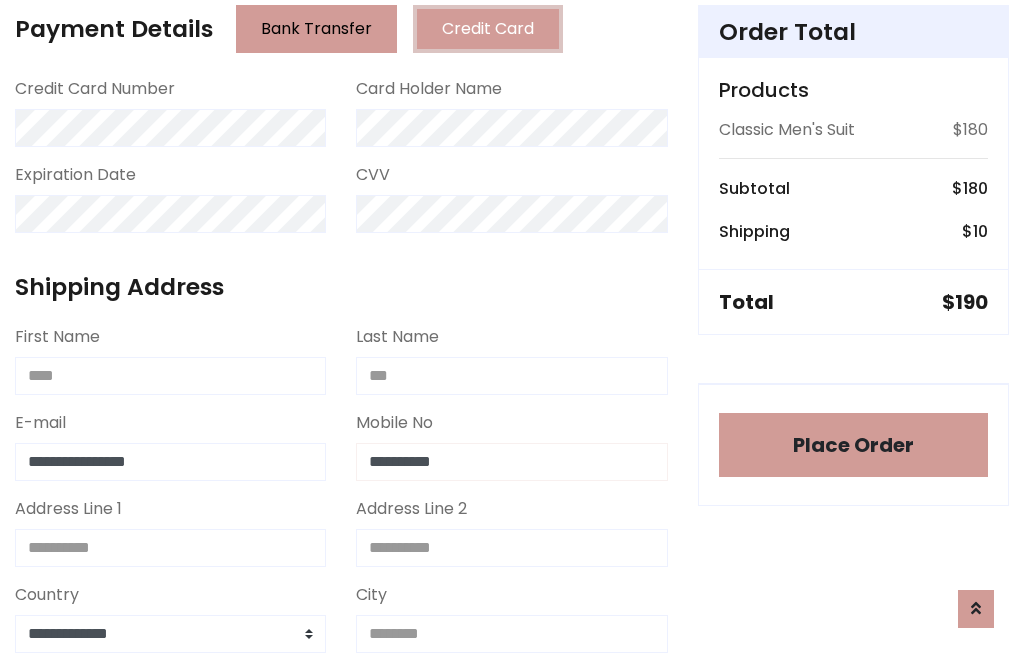 type on "**********" 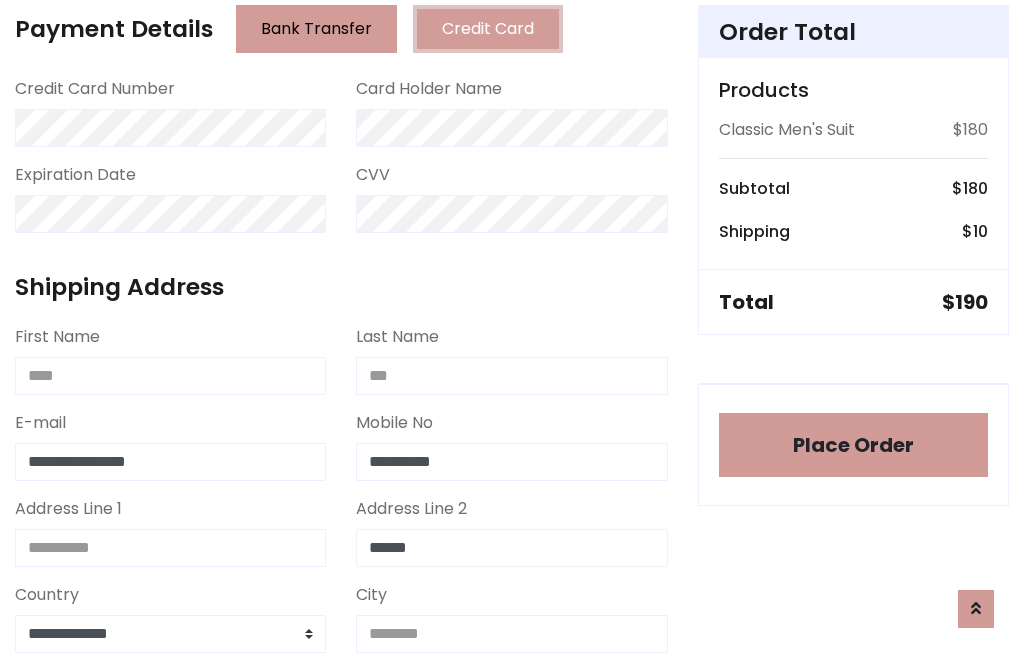 type on "******" 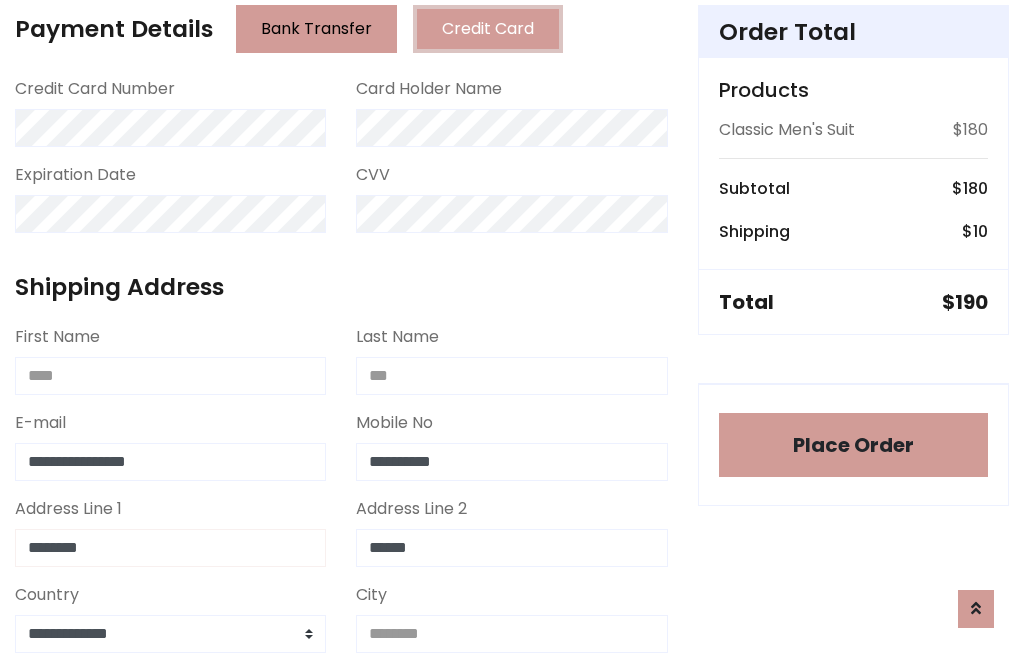type on "********" 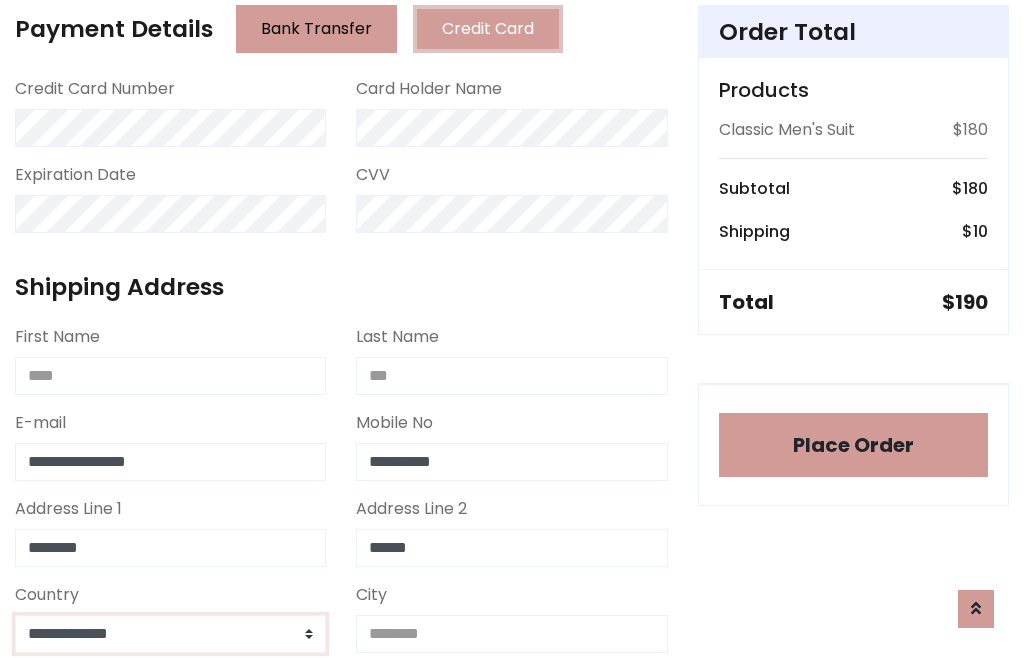 select on "*******" 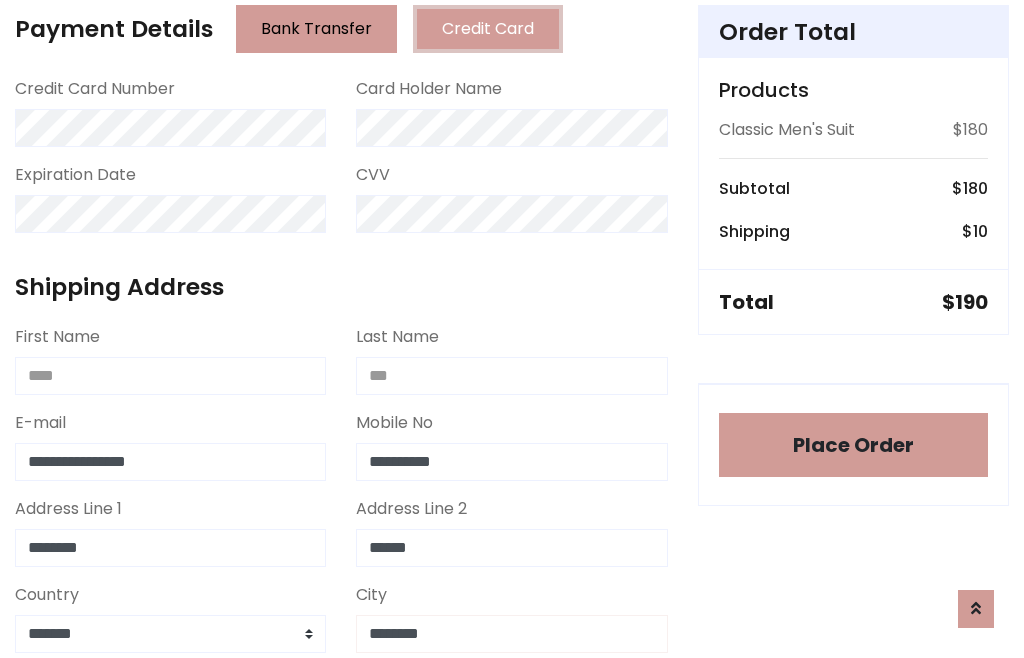 type on "********" 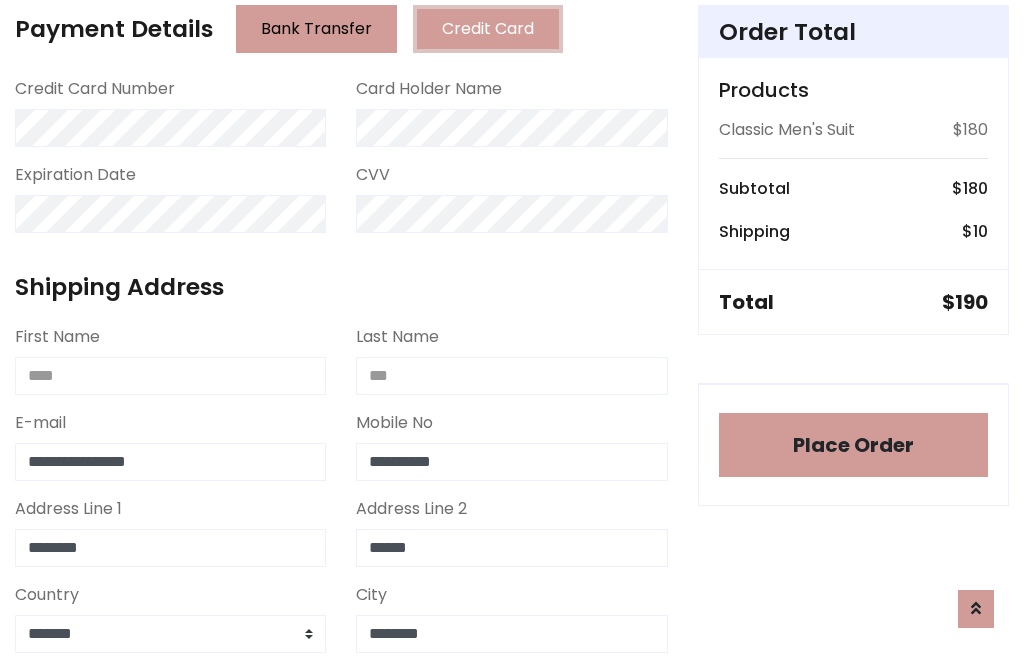 scroll, scrollTop: 654, scrollLeft: 0, axis: vertical 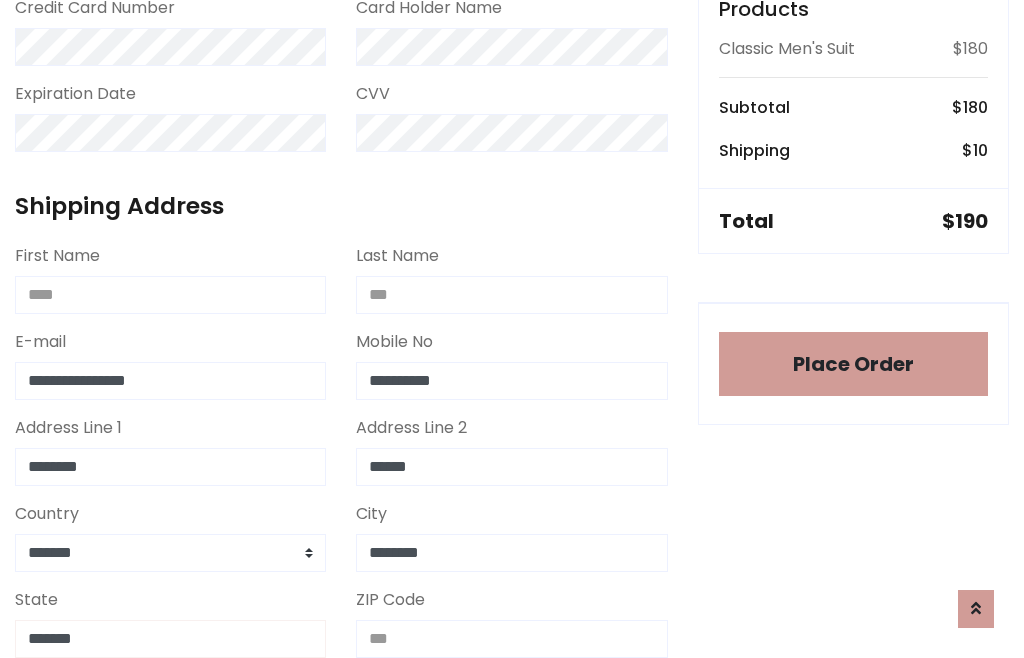 type on "*******" 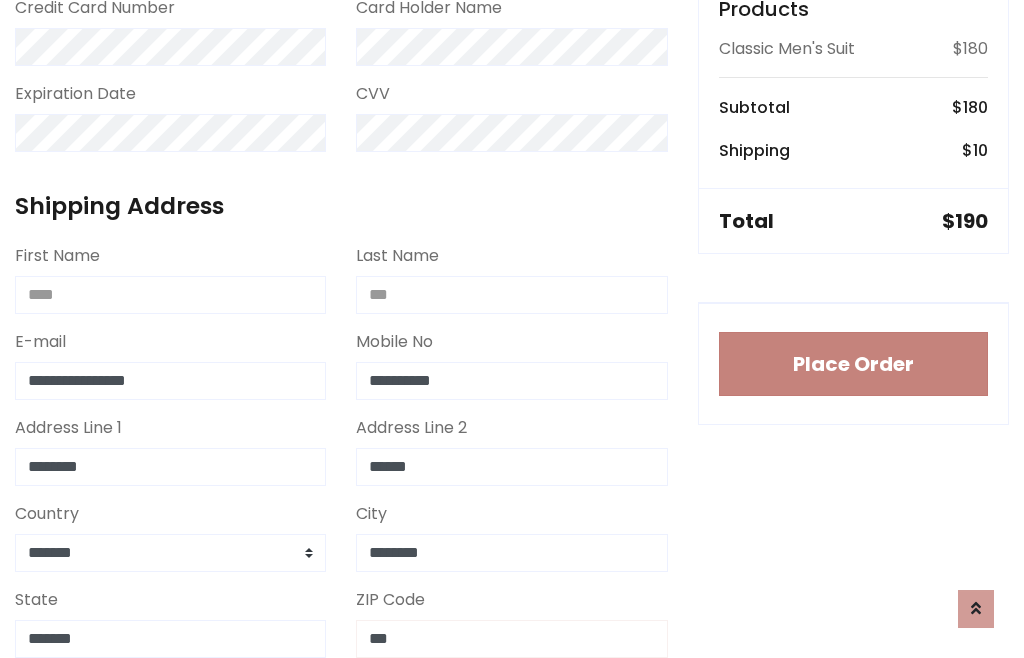 type on "***" 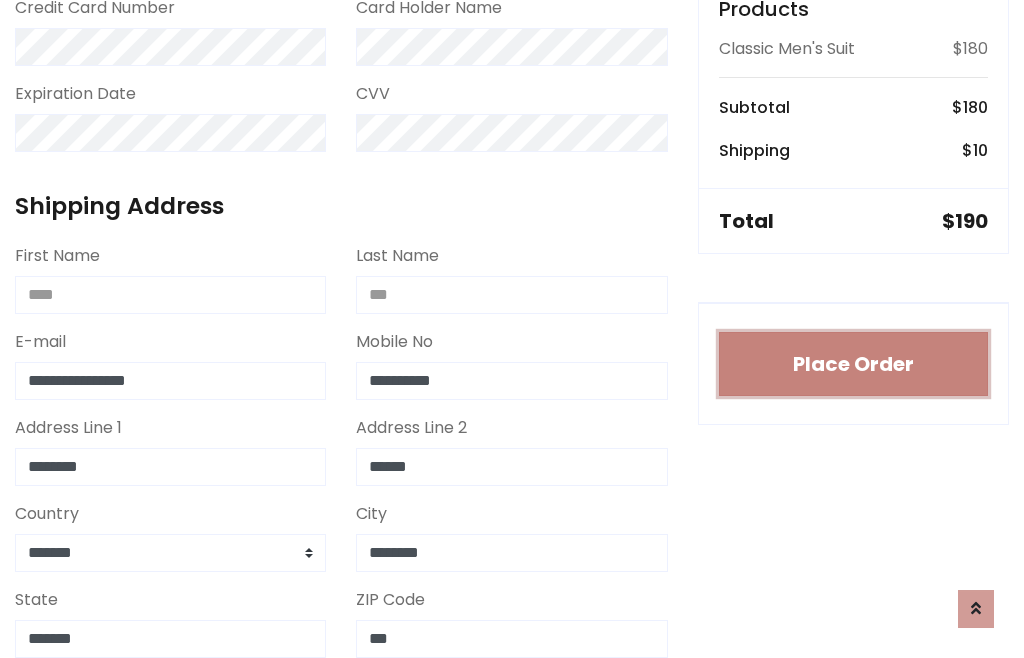 click on "Place Order" at bounding box center (853, 364) 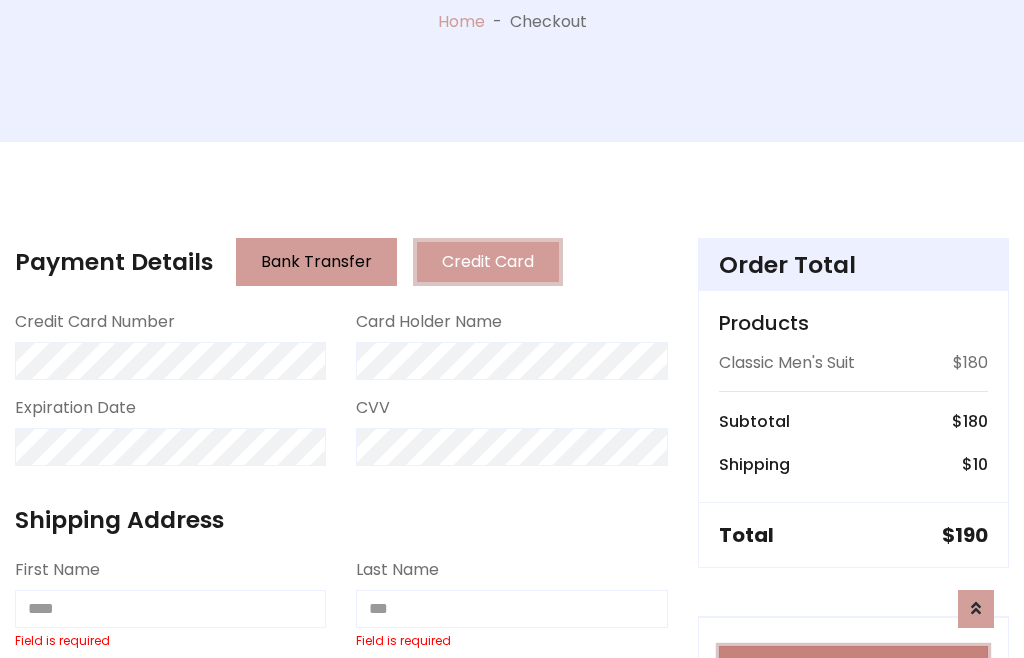 scroll, scrollTop: 0, scrollLeft: 0, axis: both 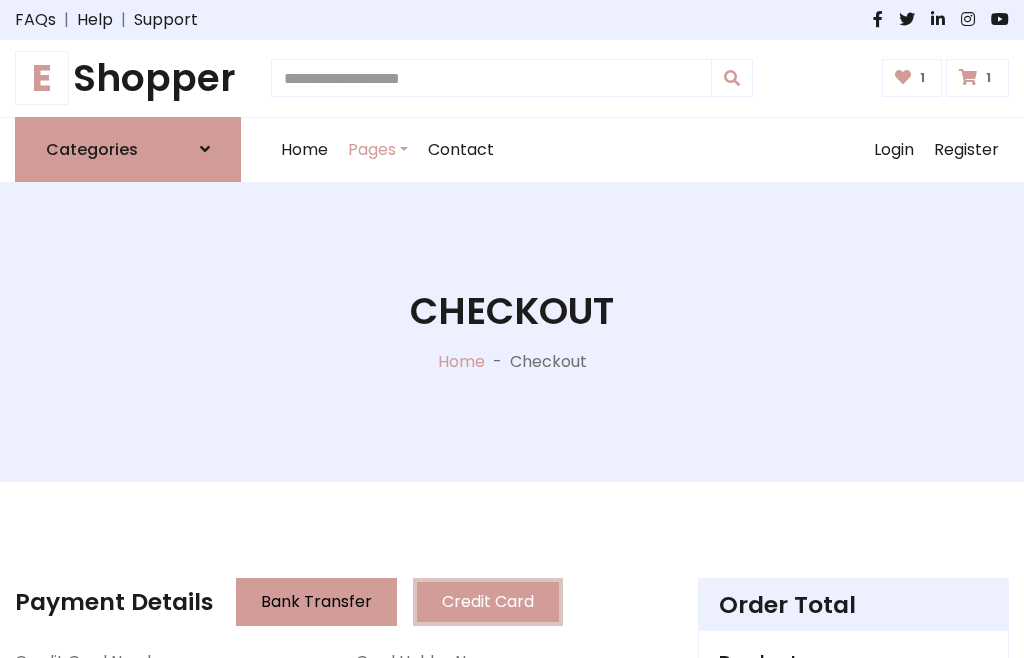 click on "E" at bounding box center [42, 78] 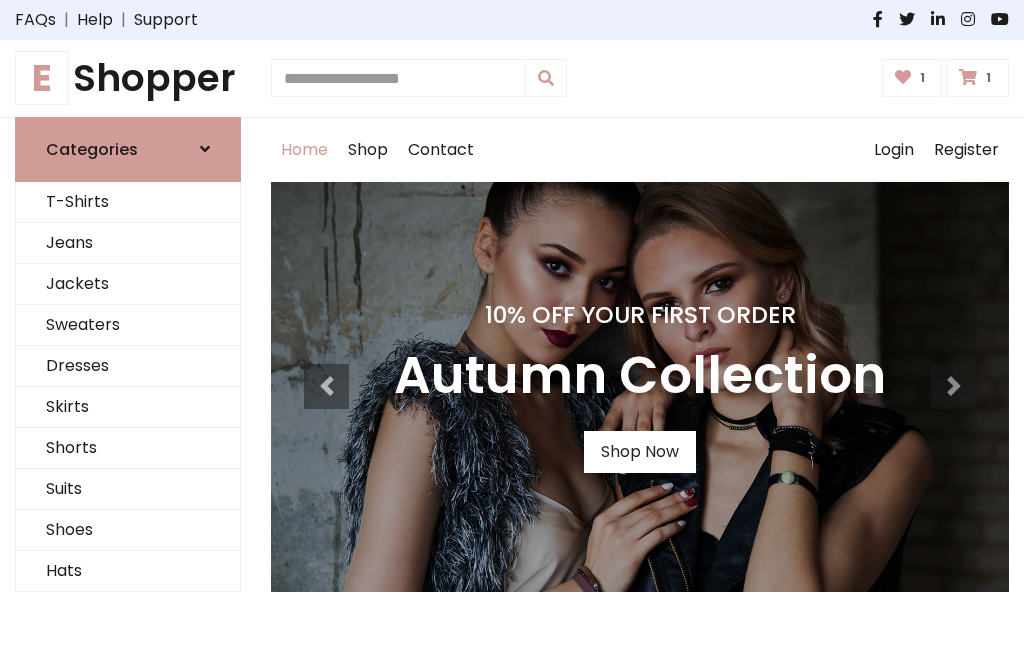 scroll, scrollTop: 0, scrollLeft: 0, axis: both 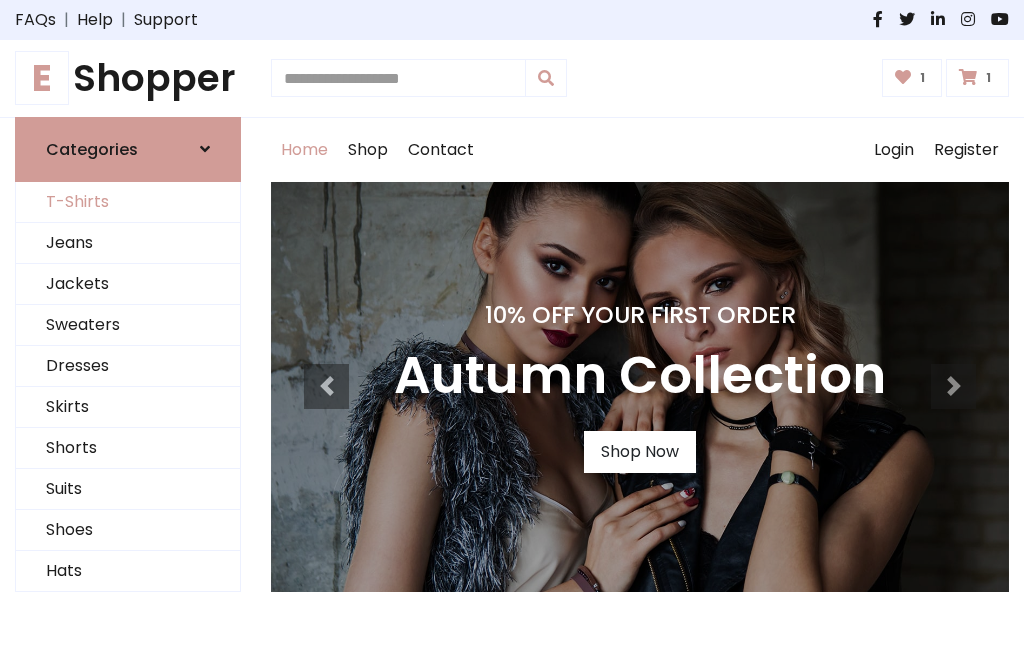 click on "T-Shirts" at bounding box center [128, 202] 